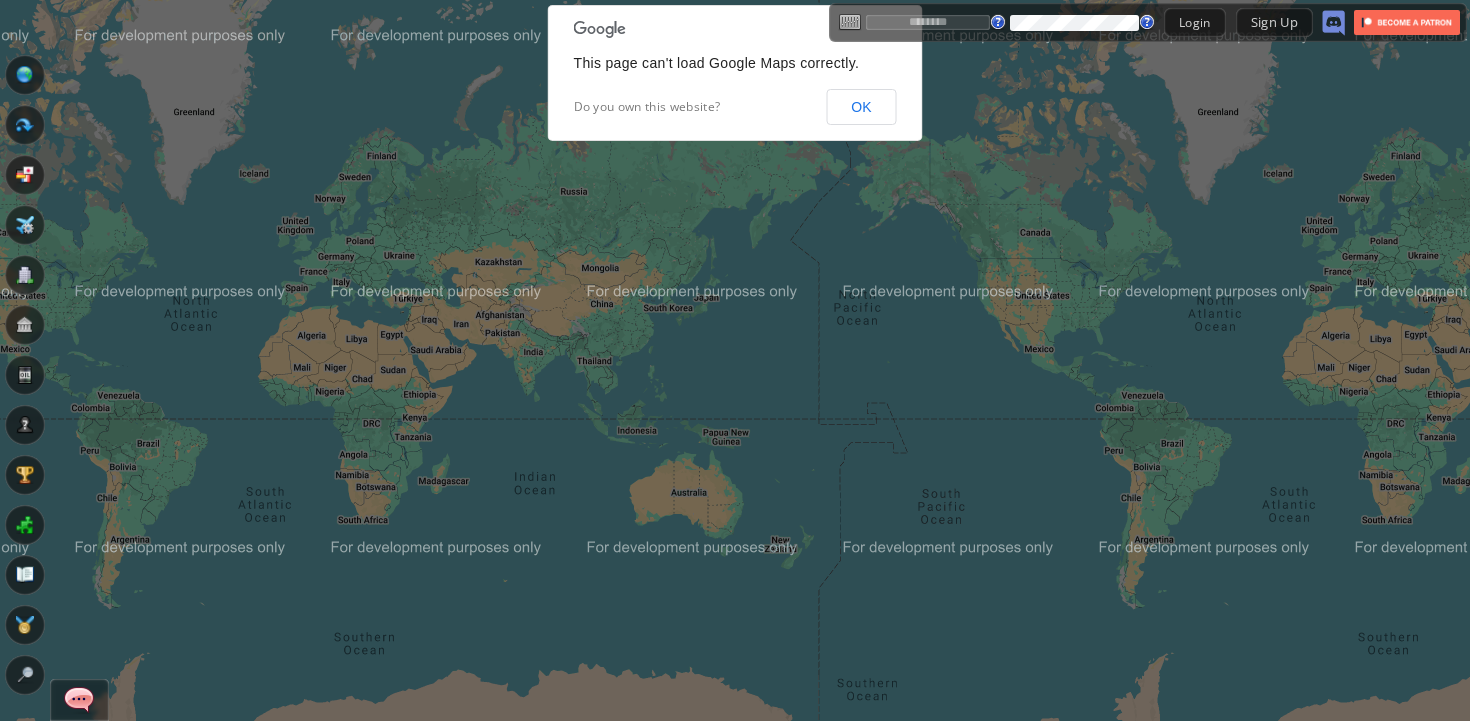 scroll, scrollTop: 0, scrollLeft: 0, axis: both 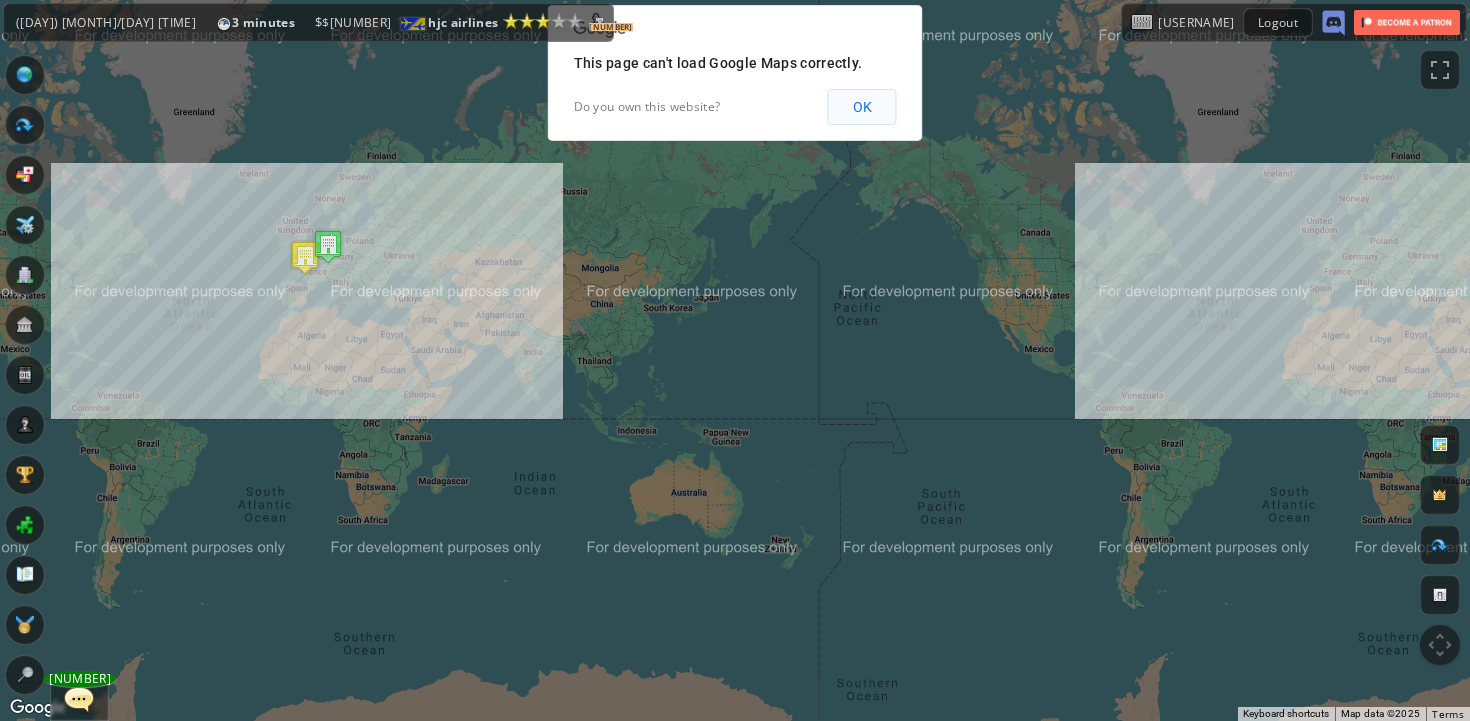 click on "OK" at bounding box center (862, 107) 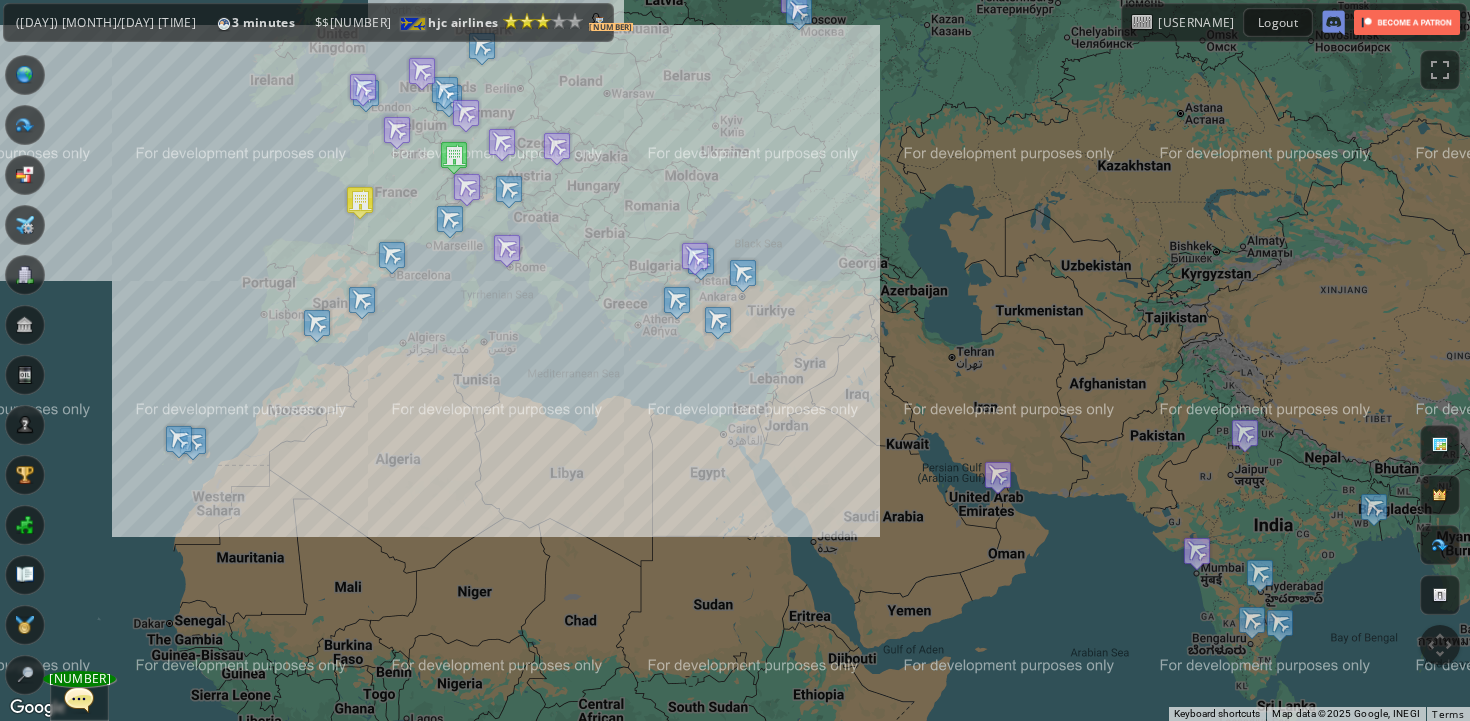 click at bounding box center [79, 699] 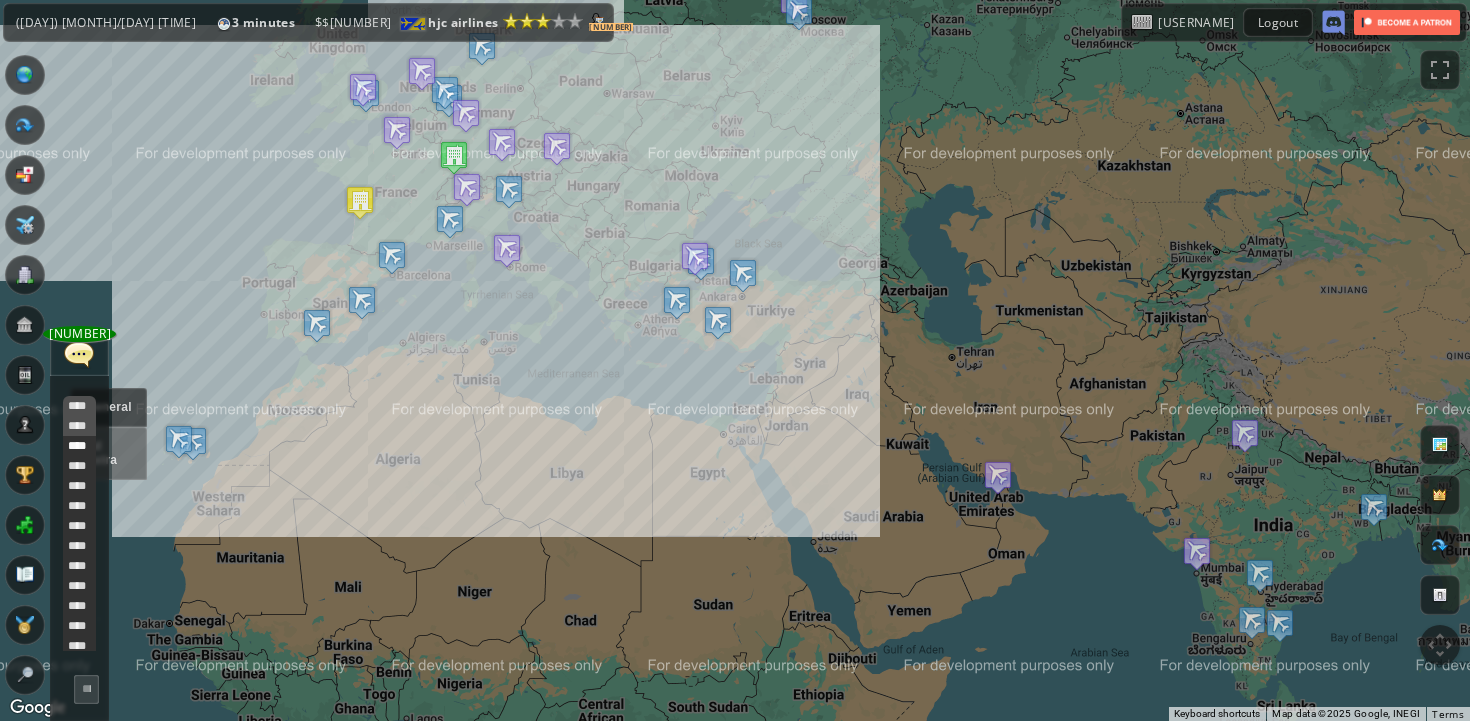 scroll, scrollTop: 618, scrollLeft: 0, axis: vertical 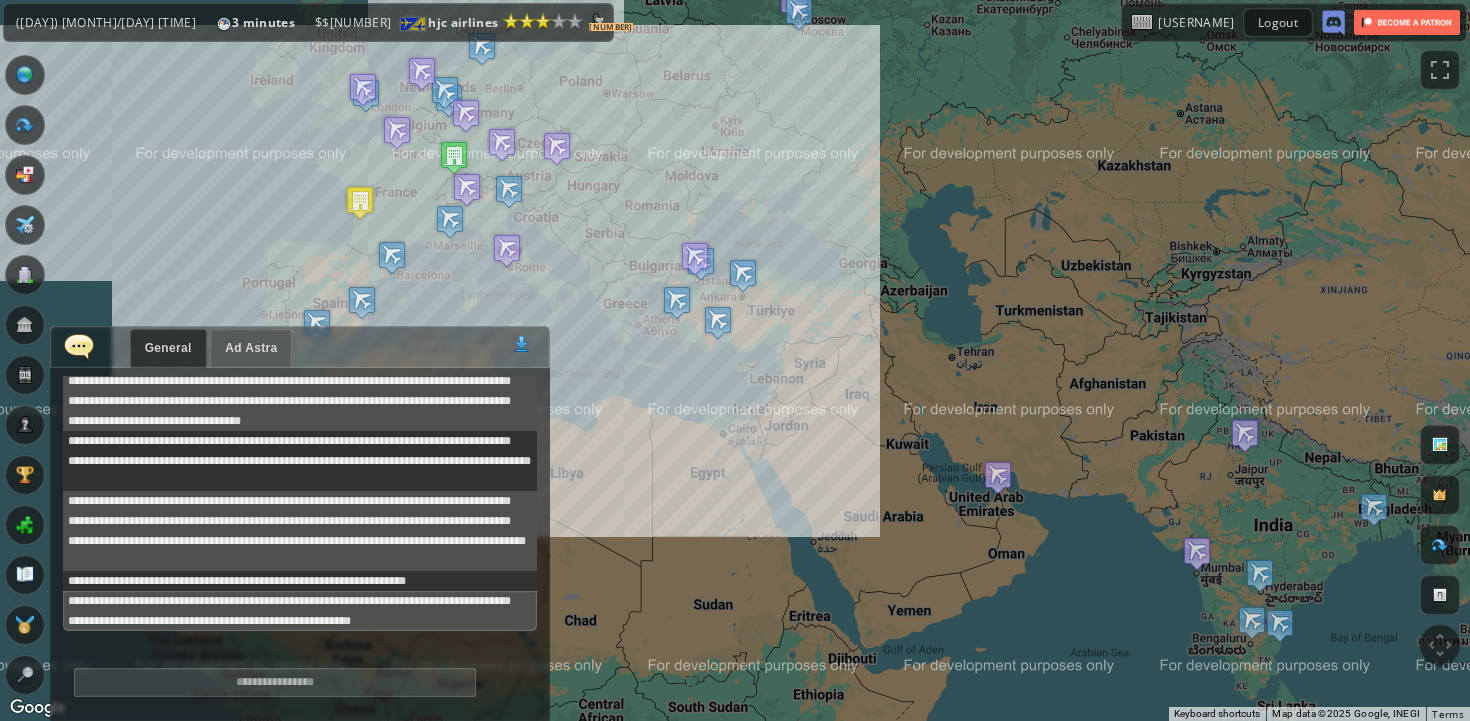 click on "General
[NAME]
[NUMBER]" at bounding box center [300, 347] 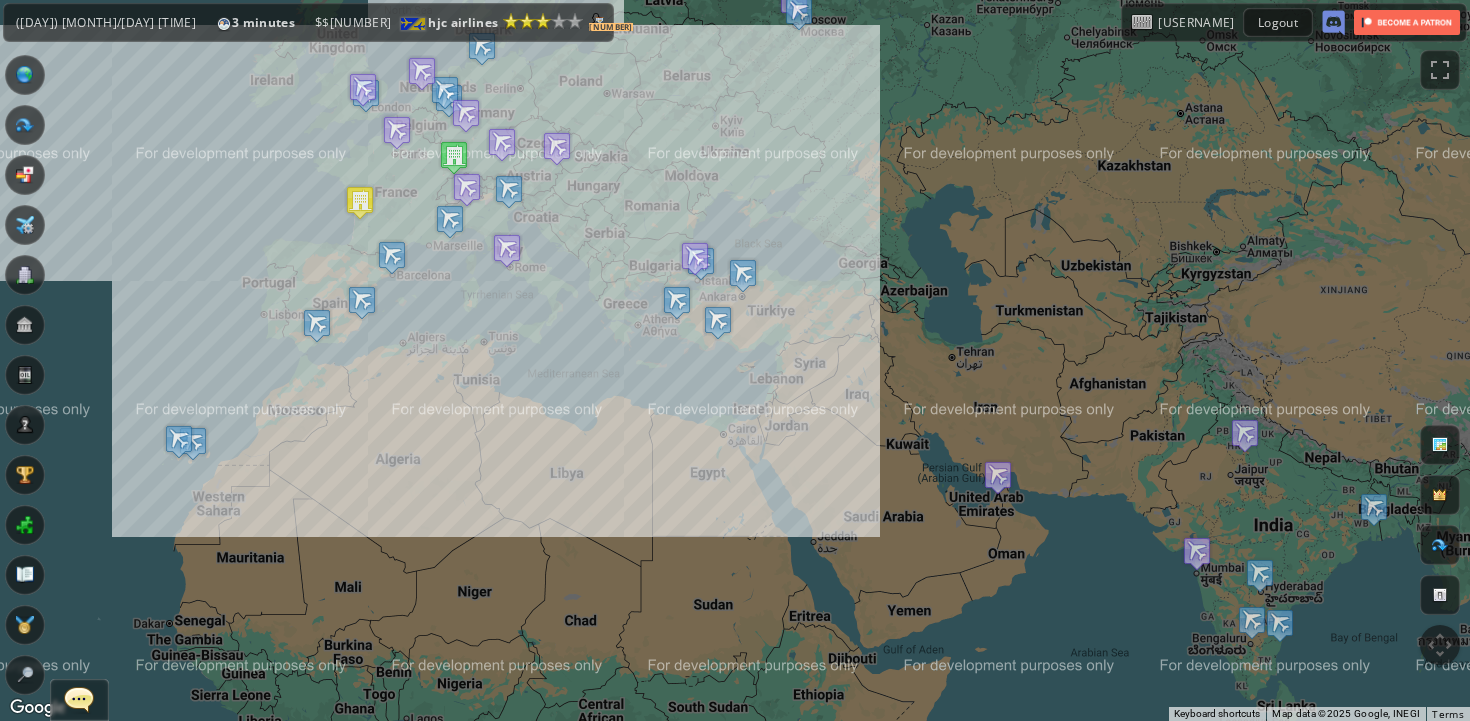 click on "To navigate, press the arrow keys." at bounding box center [735, 360] 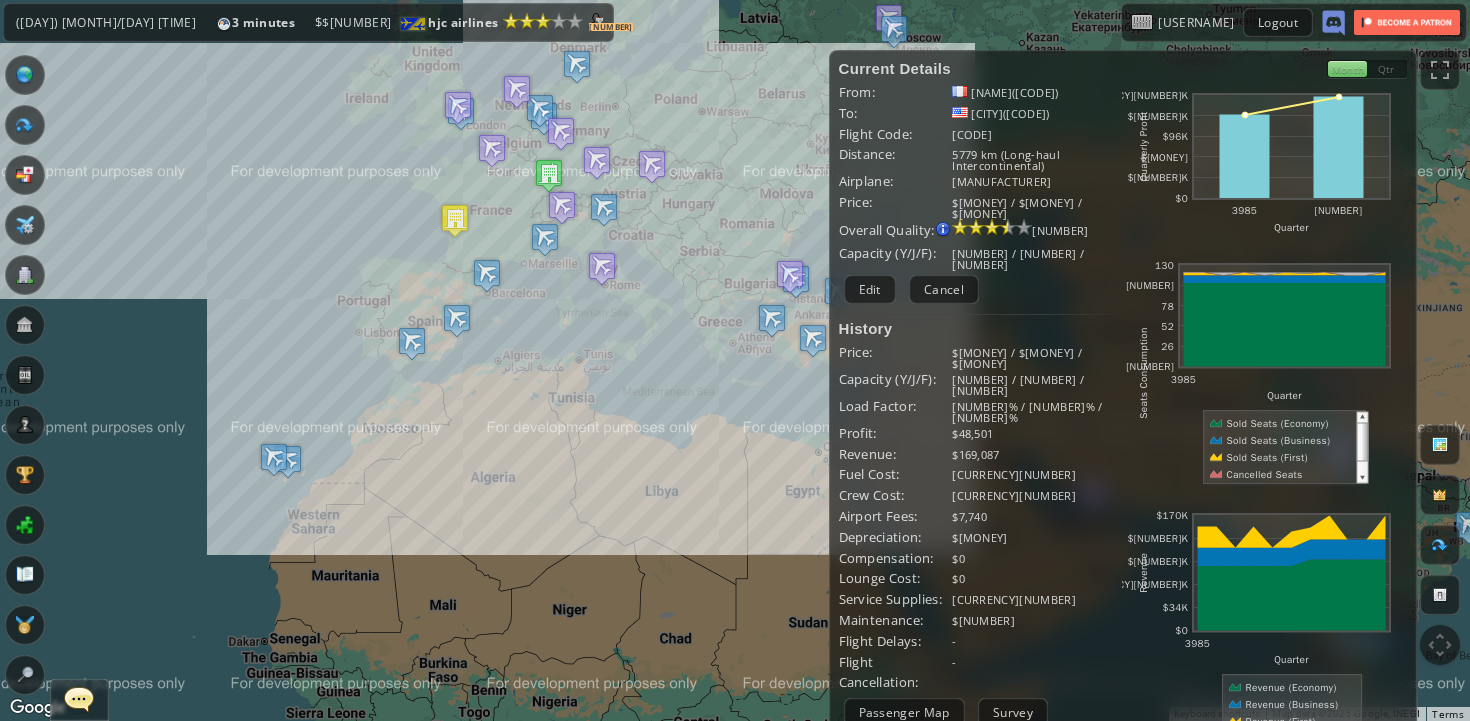 drag, startPoint x: 254, startPoint y: 265, endPoint x: 426, endPoint y: 312, distance: 178.30592 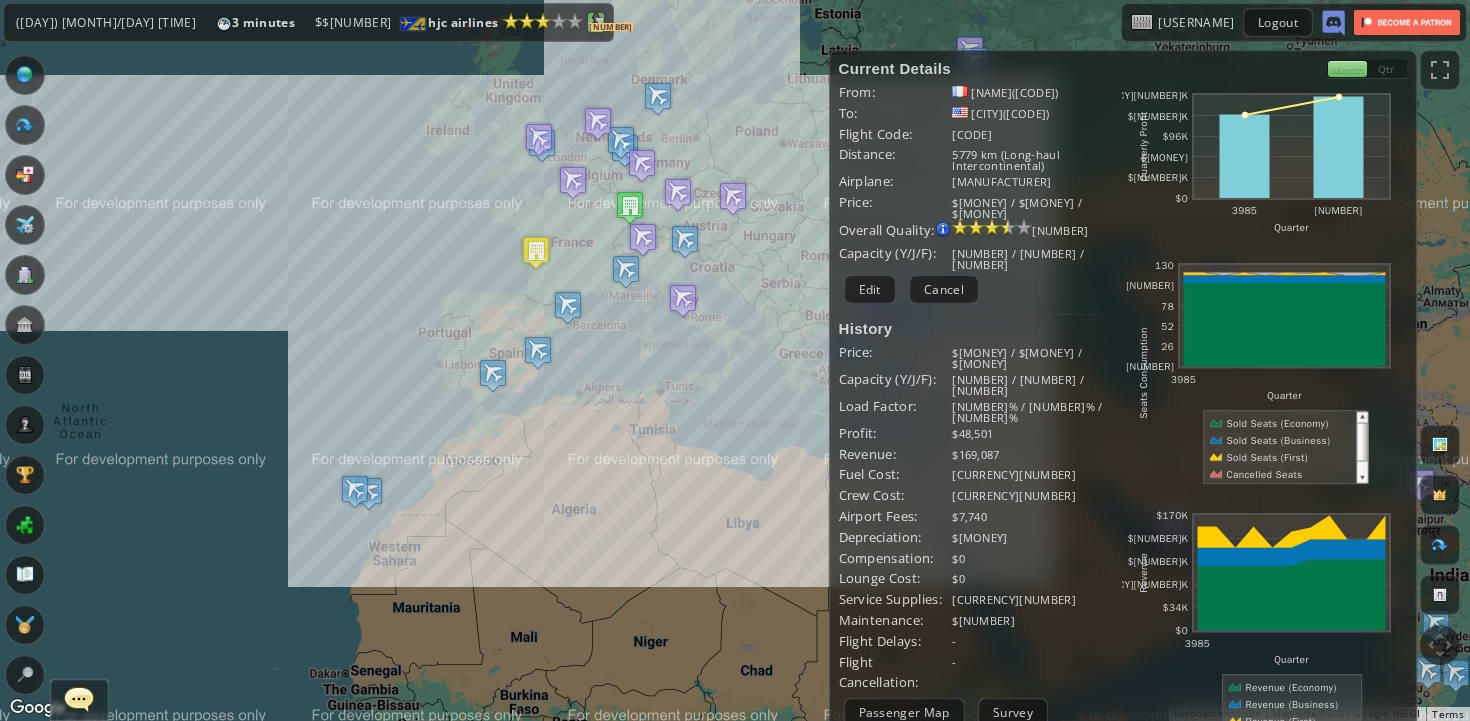 click at bounding box center [596, 21] 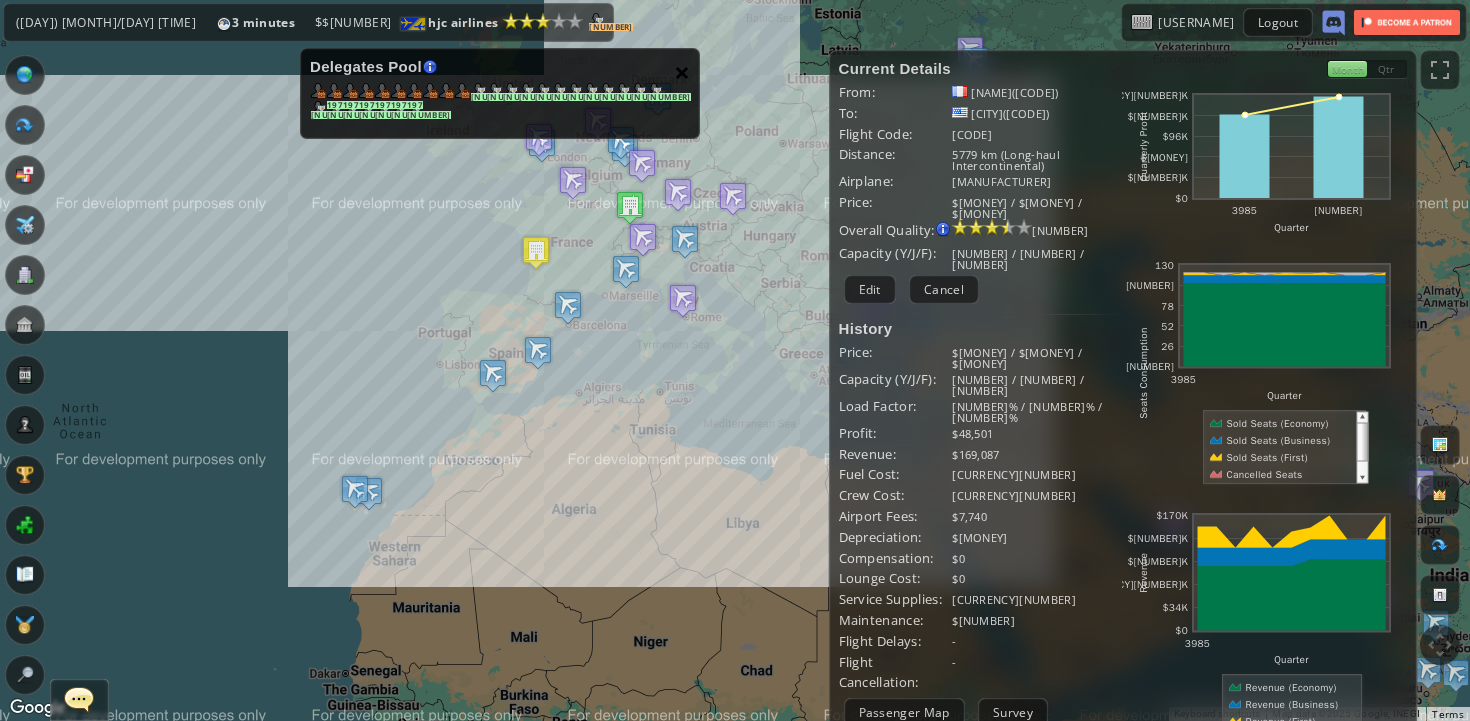 click on "×" at bounding box center [682, 72] 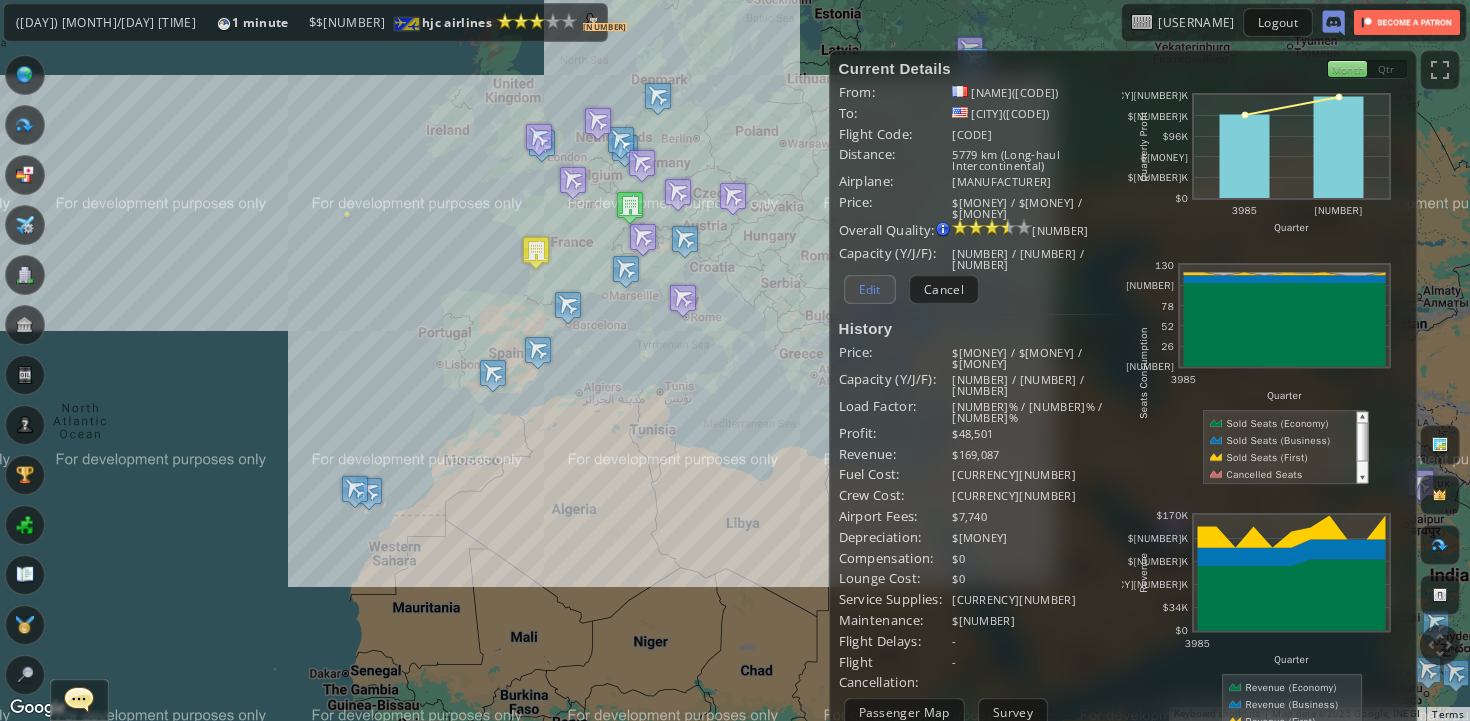 click on "Edit" at bounding box center [870, 289] 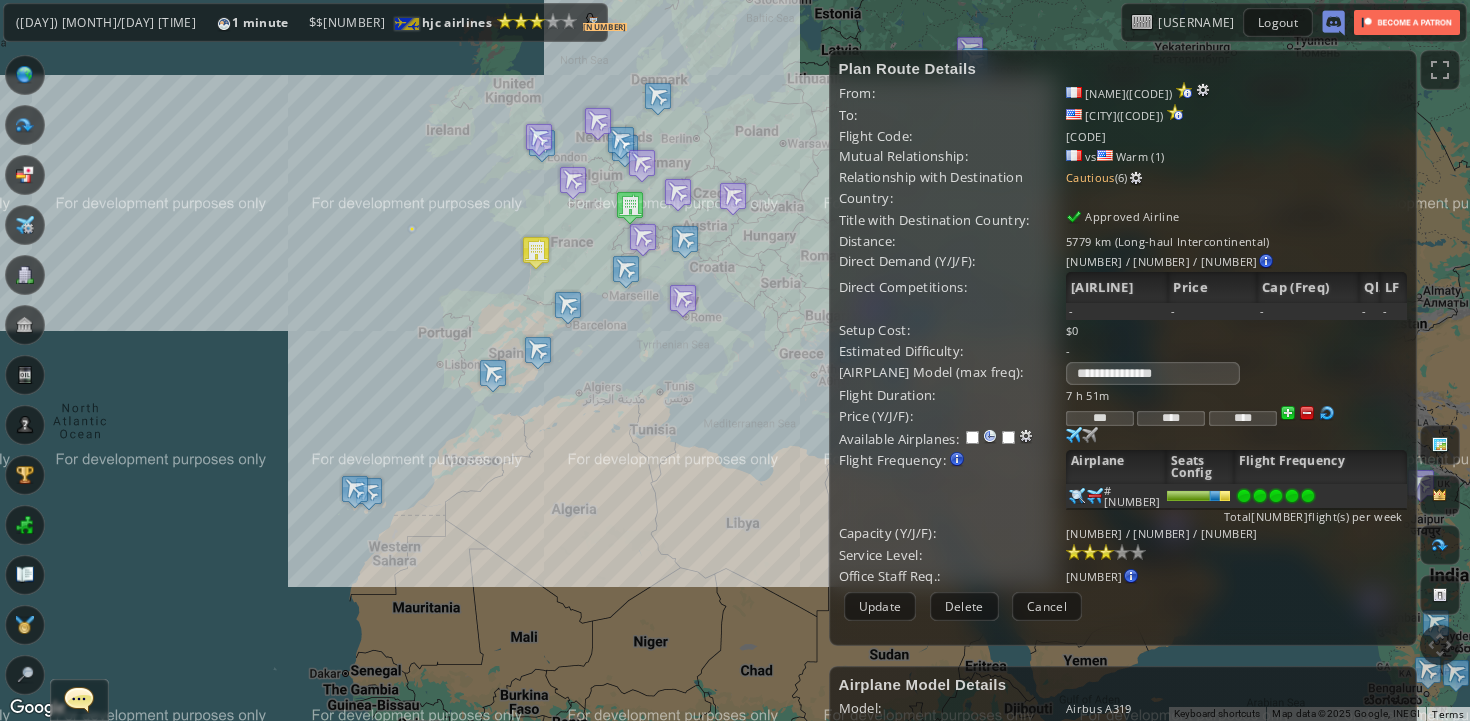 click at bounding box center [1308, 496] 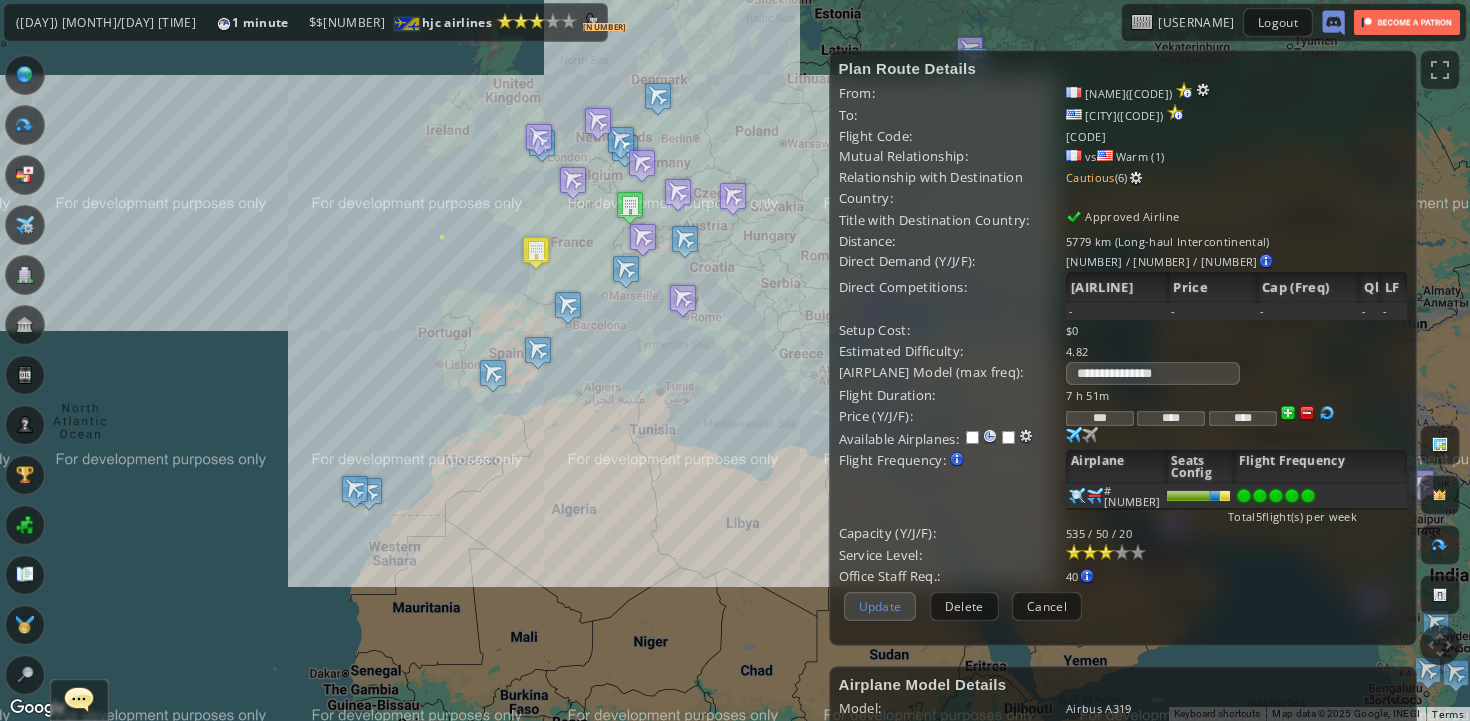 click on "Update" at bounding box center (880, 606) 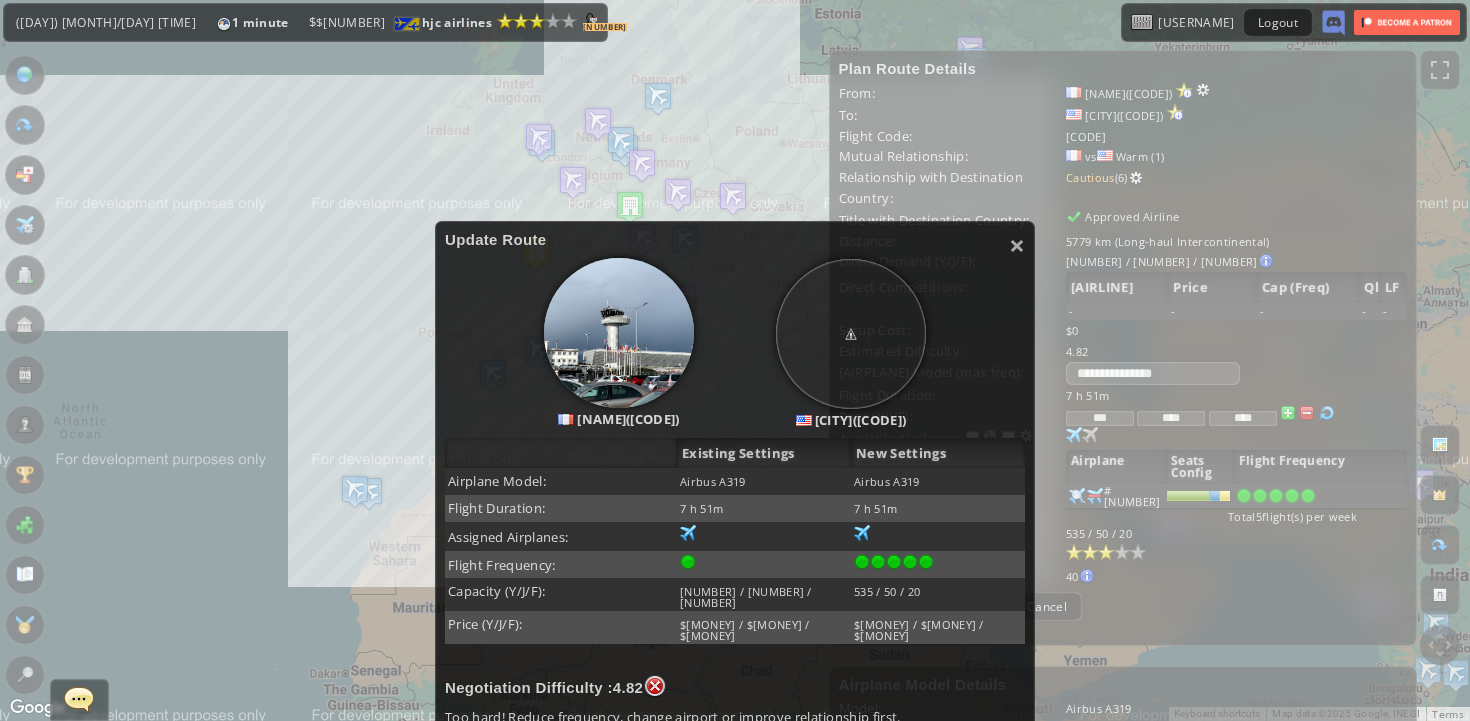 scroll, scrollTop: 200, scrollLeft: 0, axis: vertical 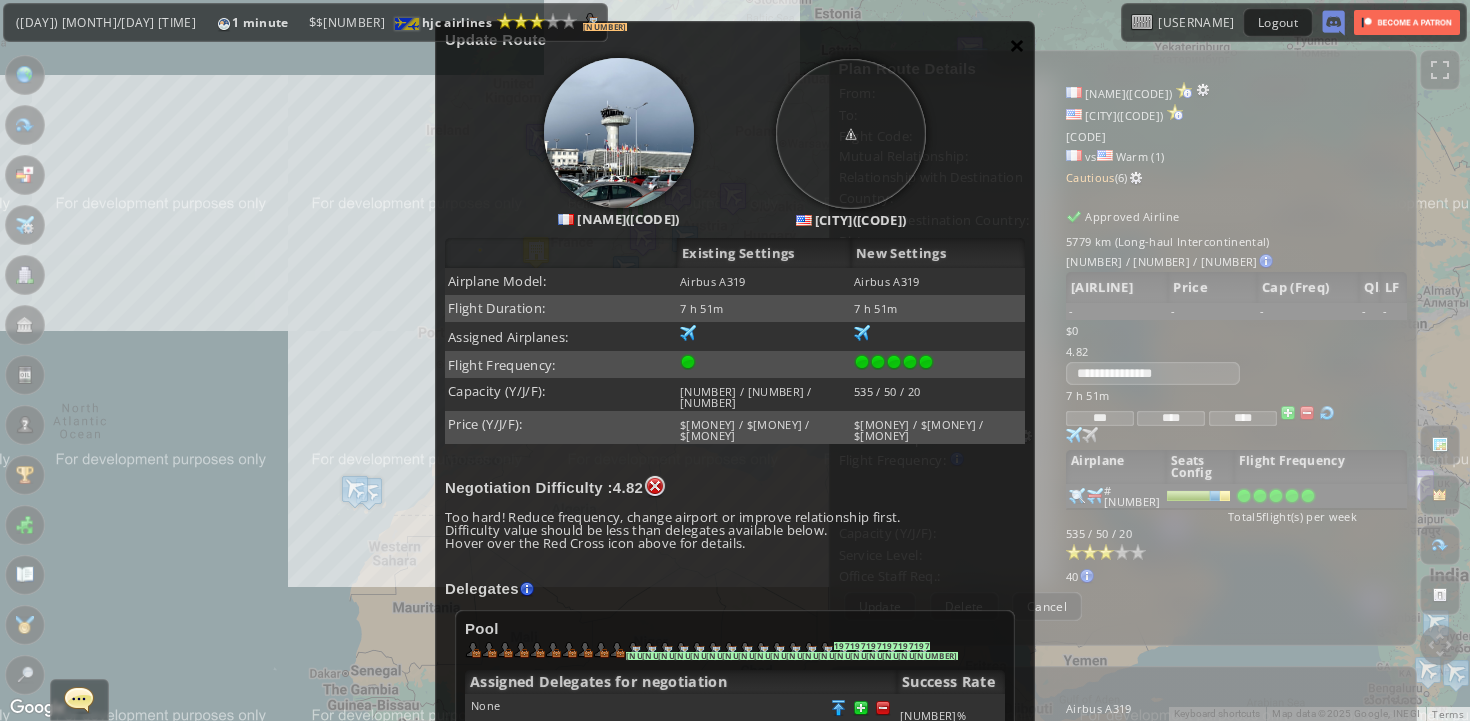 click on "×" at bounding box center (1017, 45) 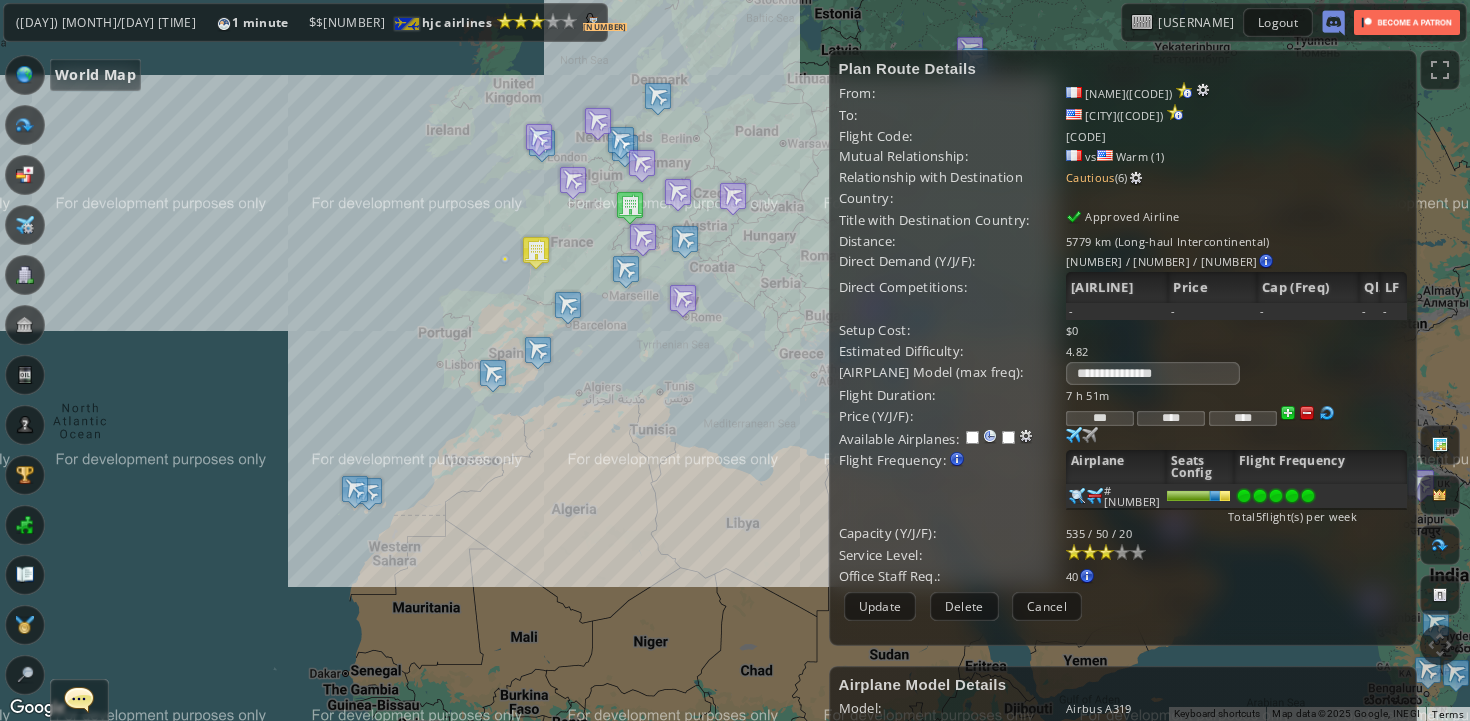 click at bounding box center [25, 75] 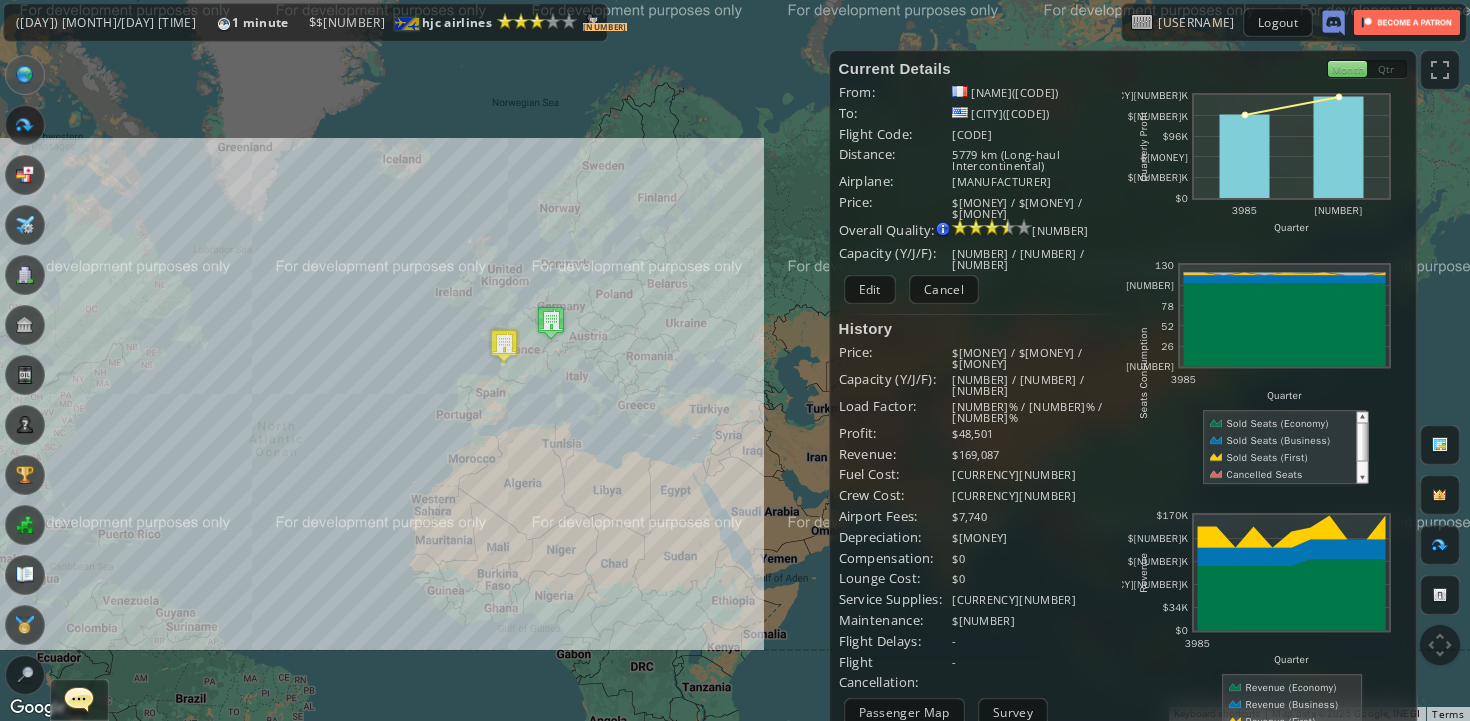drag, startPoint x: 430, startPoint y: 413, endPoint x: 349, endPoint y: 413, distance: 81 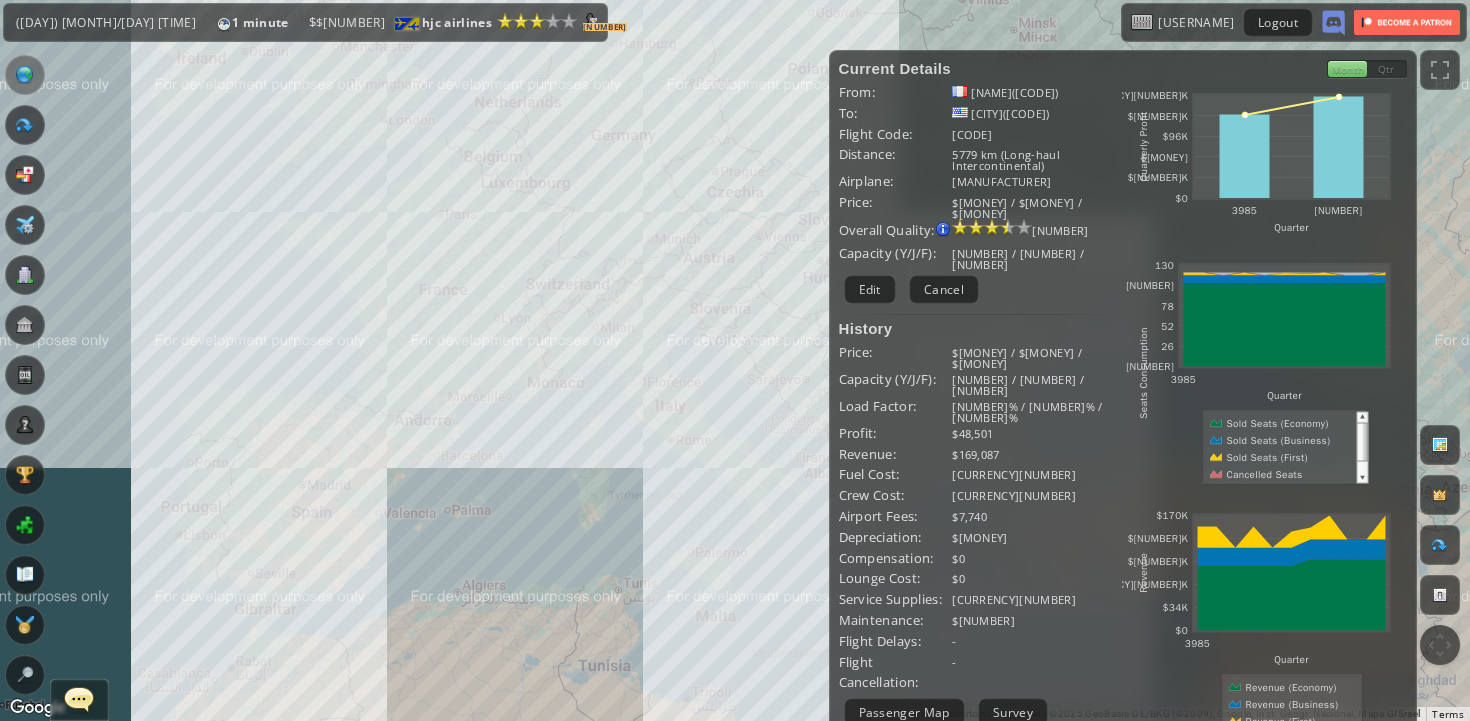 click on "To navigate, press the arrow keys." at bounding box center [735, 360] 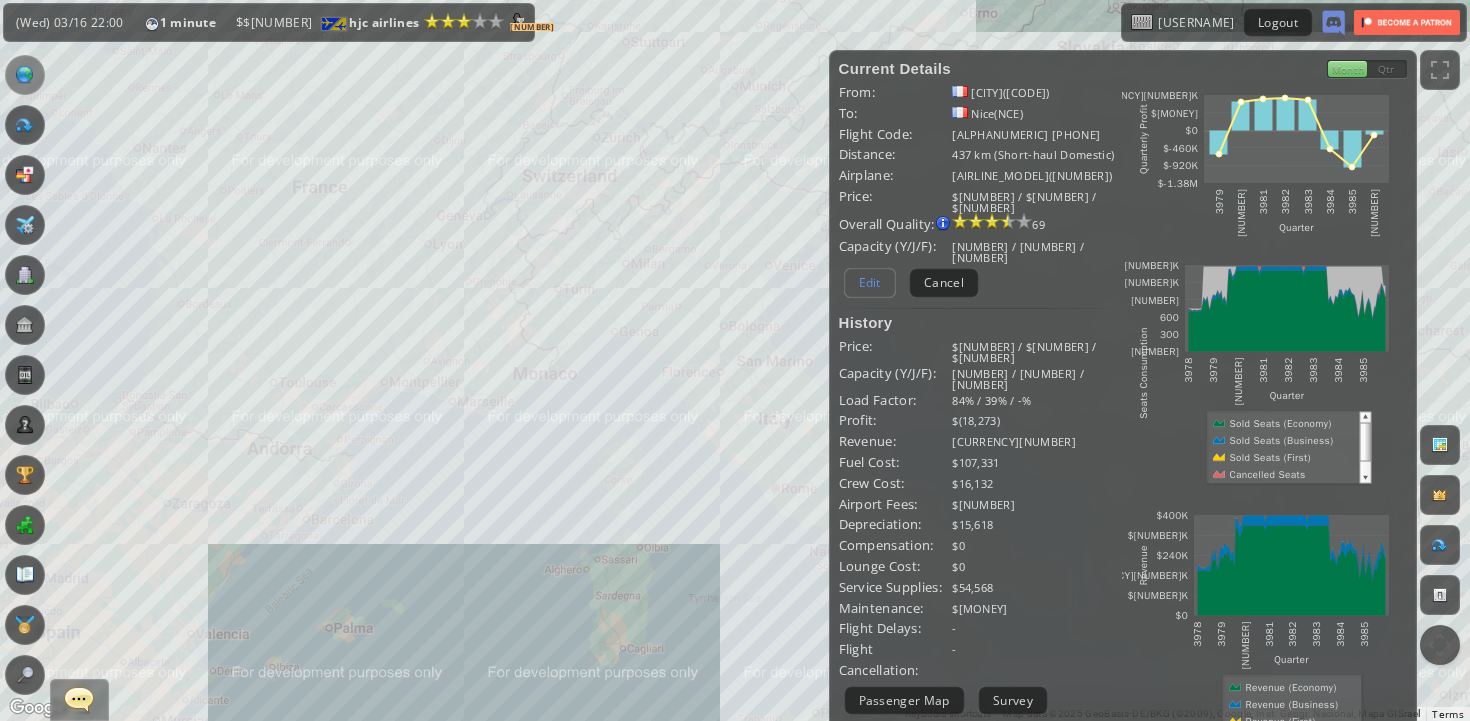 click on "Edit" at bounding box center (870, 282) 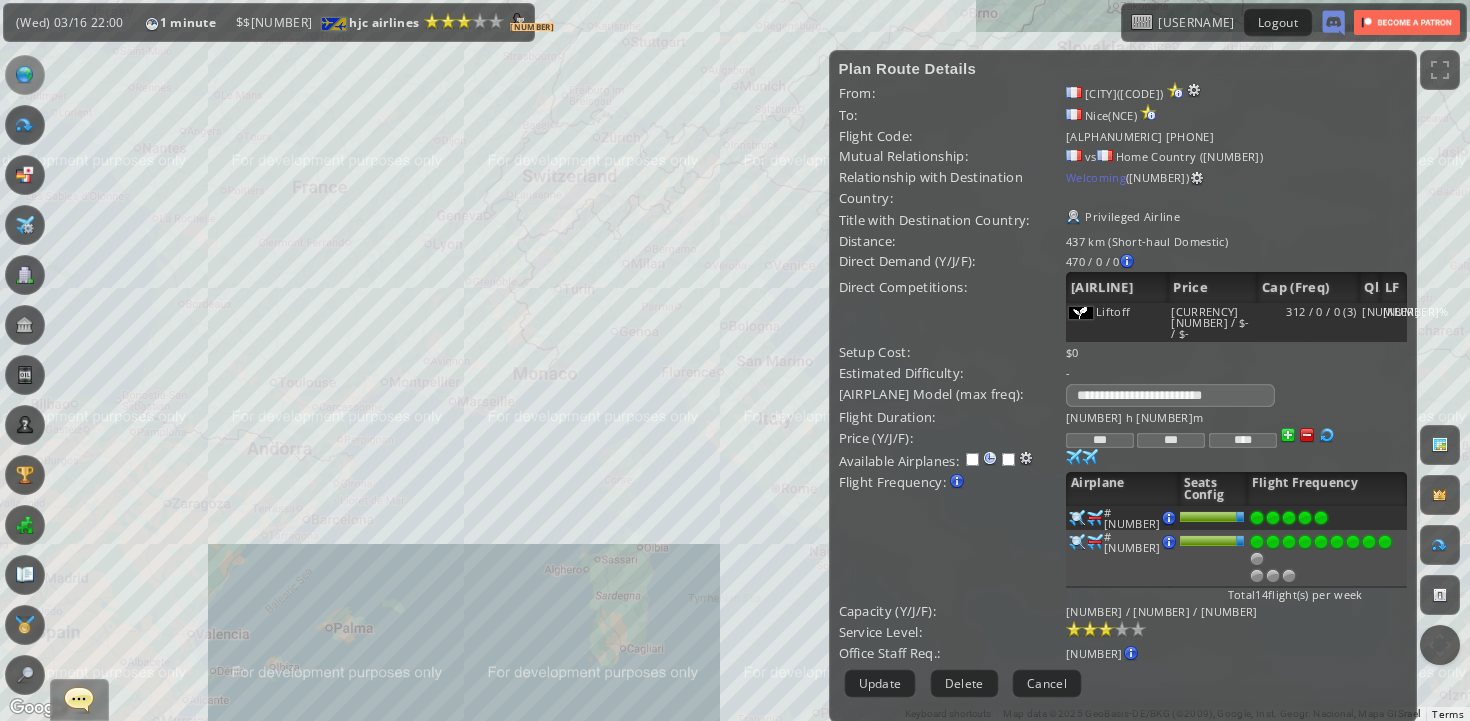 click on "***" at bounding box center [1171, 440] 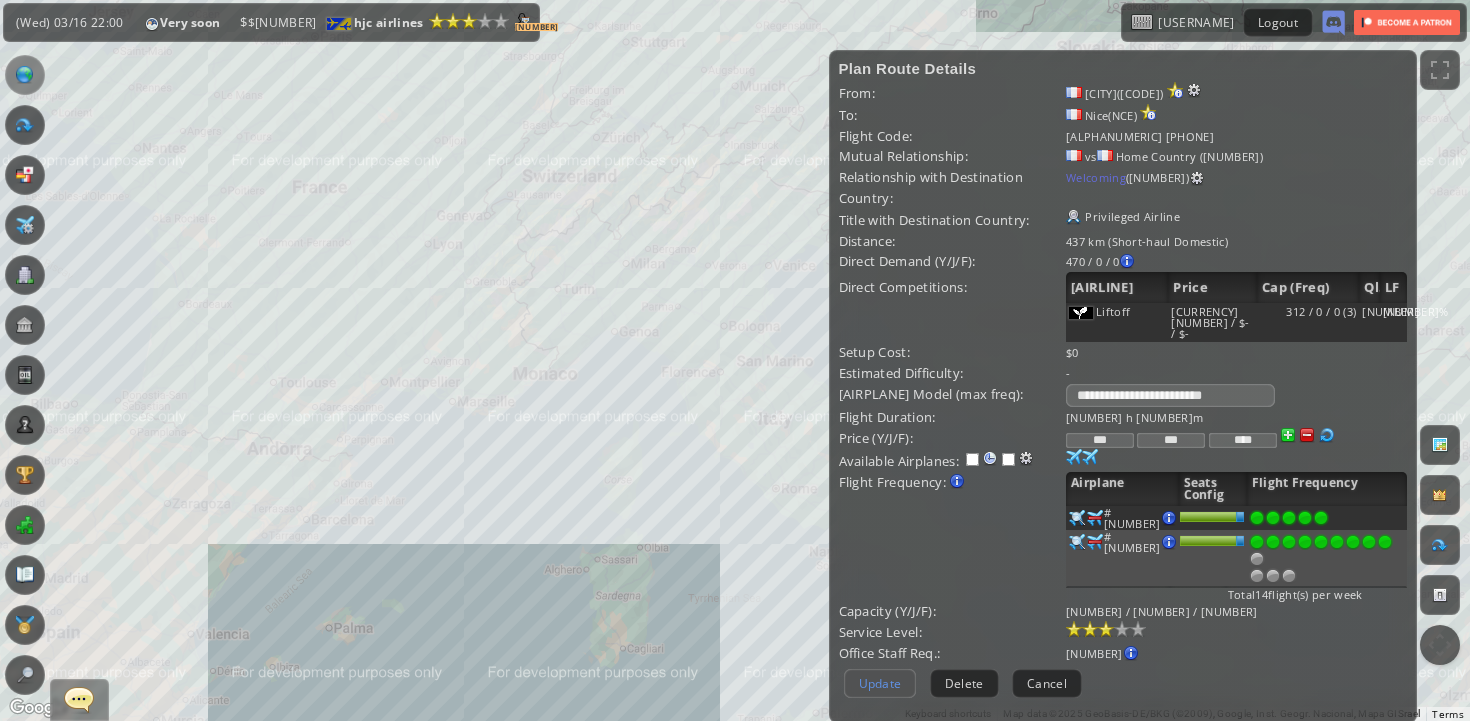 type on "***" 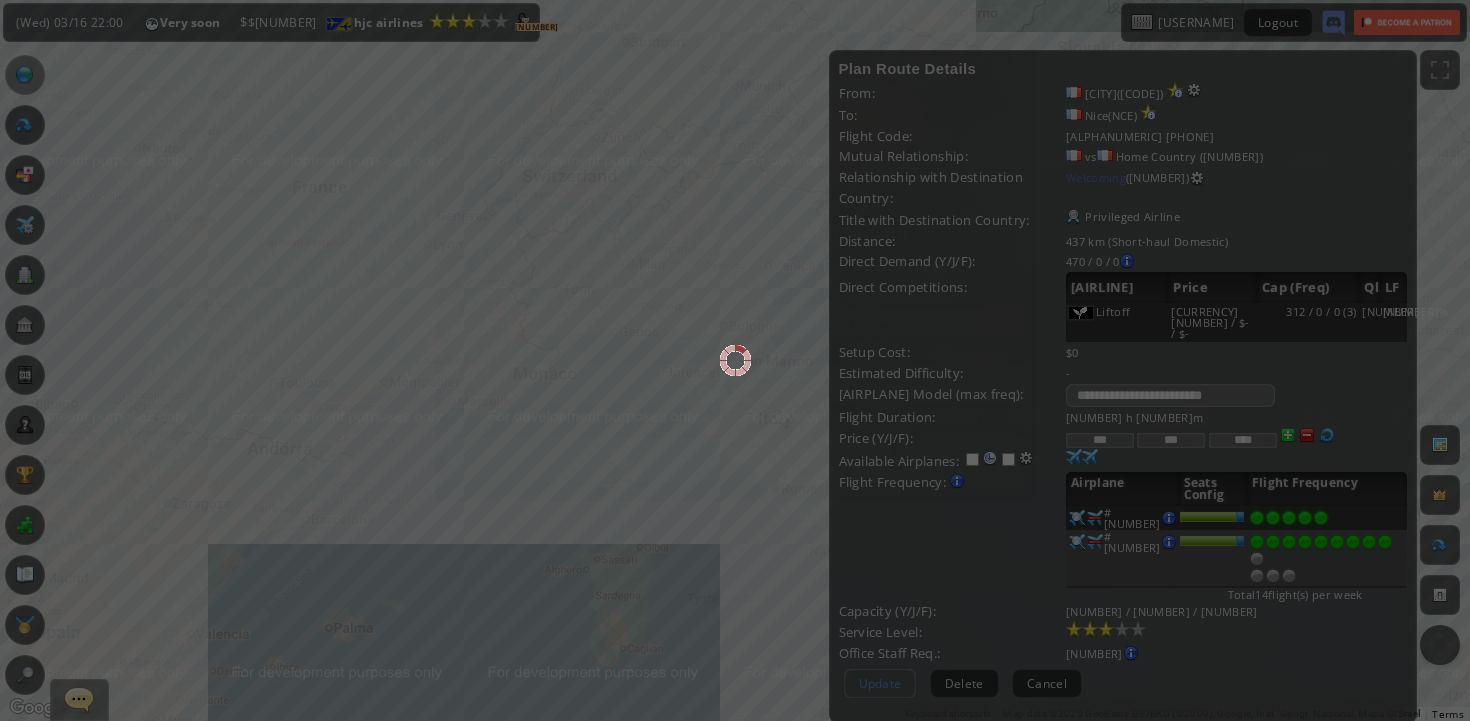 scroll, scrollTop: 164, scrollLeft: 0, axis: vertical 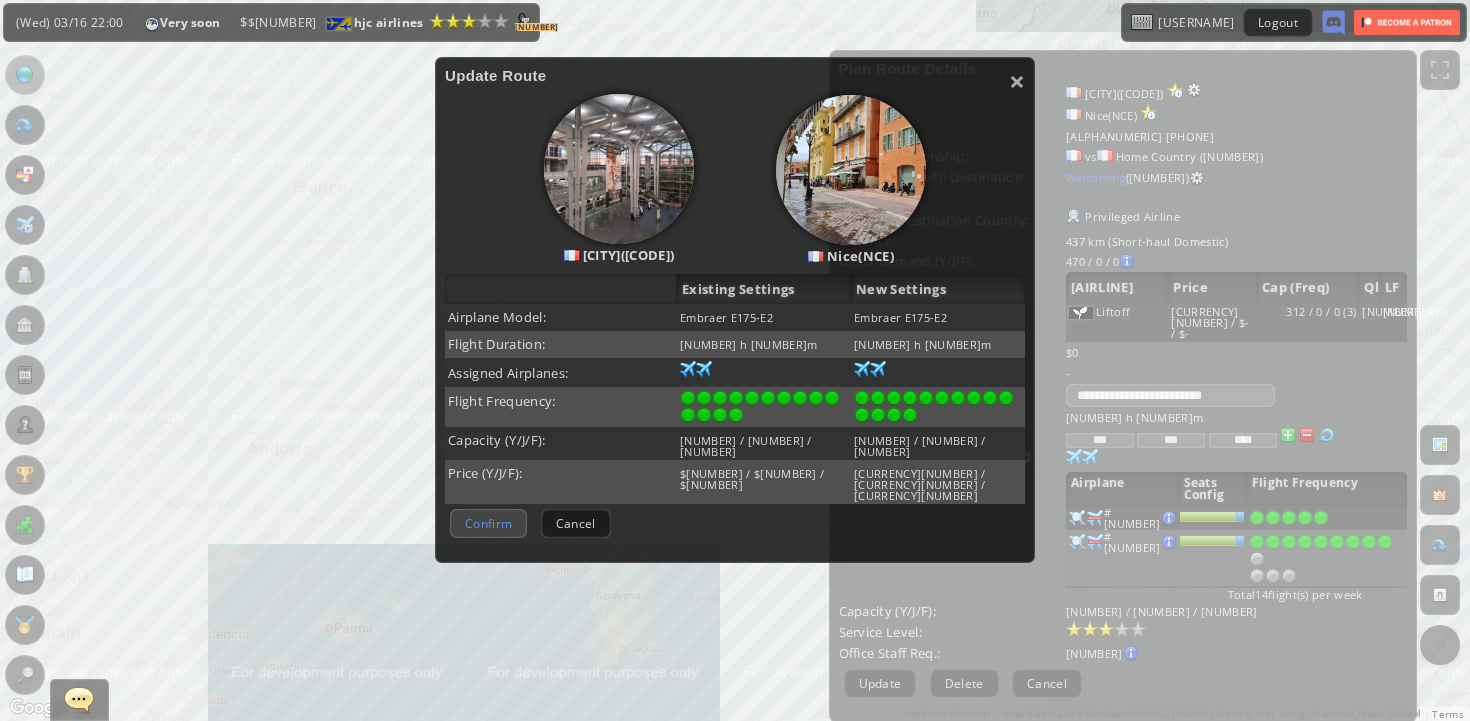 click on "Confirm" at bounding box center [488, 523] 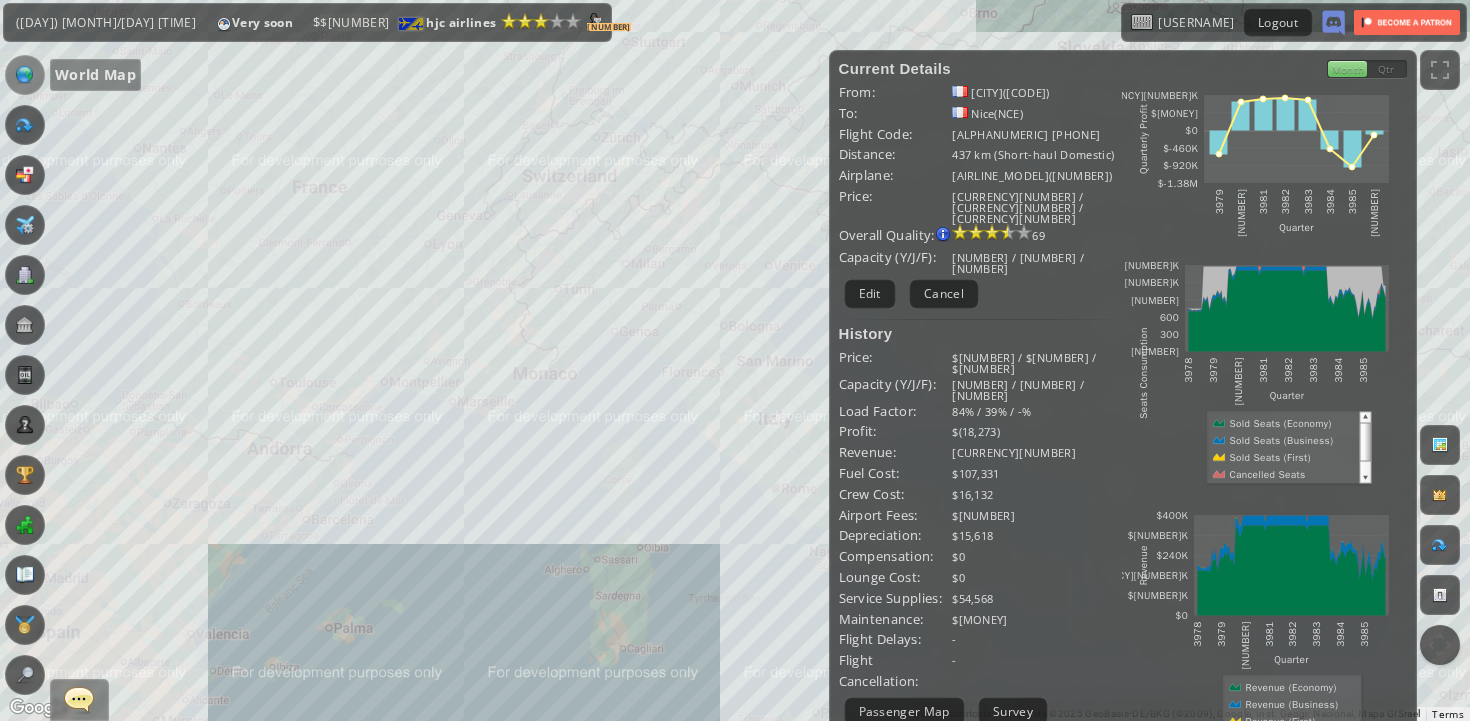 click at bounding box center (25, 75) 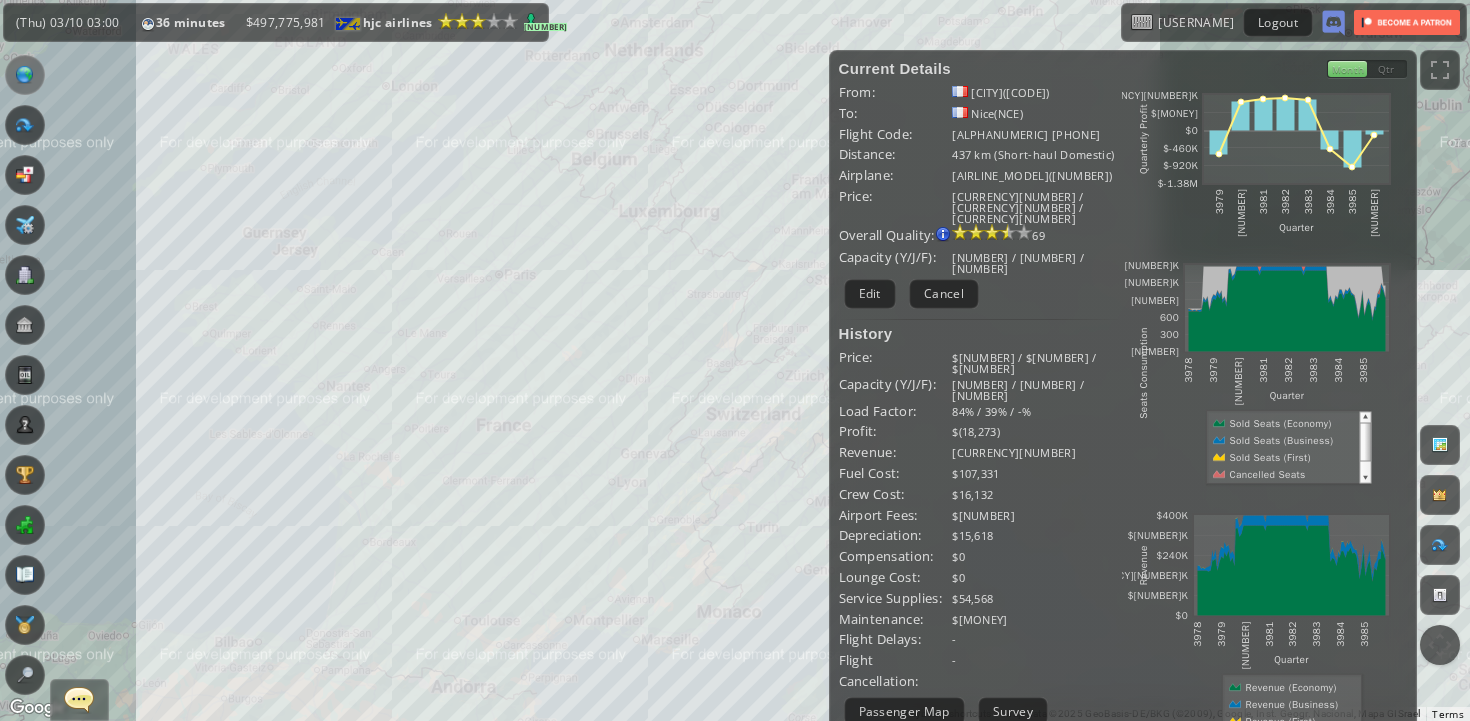 click on "To navigate, press the arrow keys." at bounding box center [735, 360] 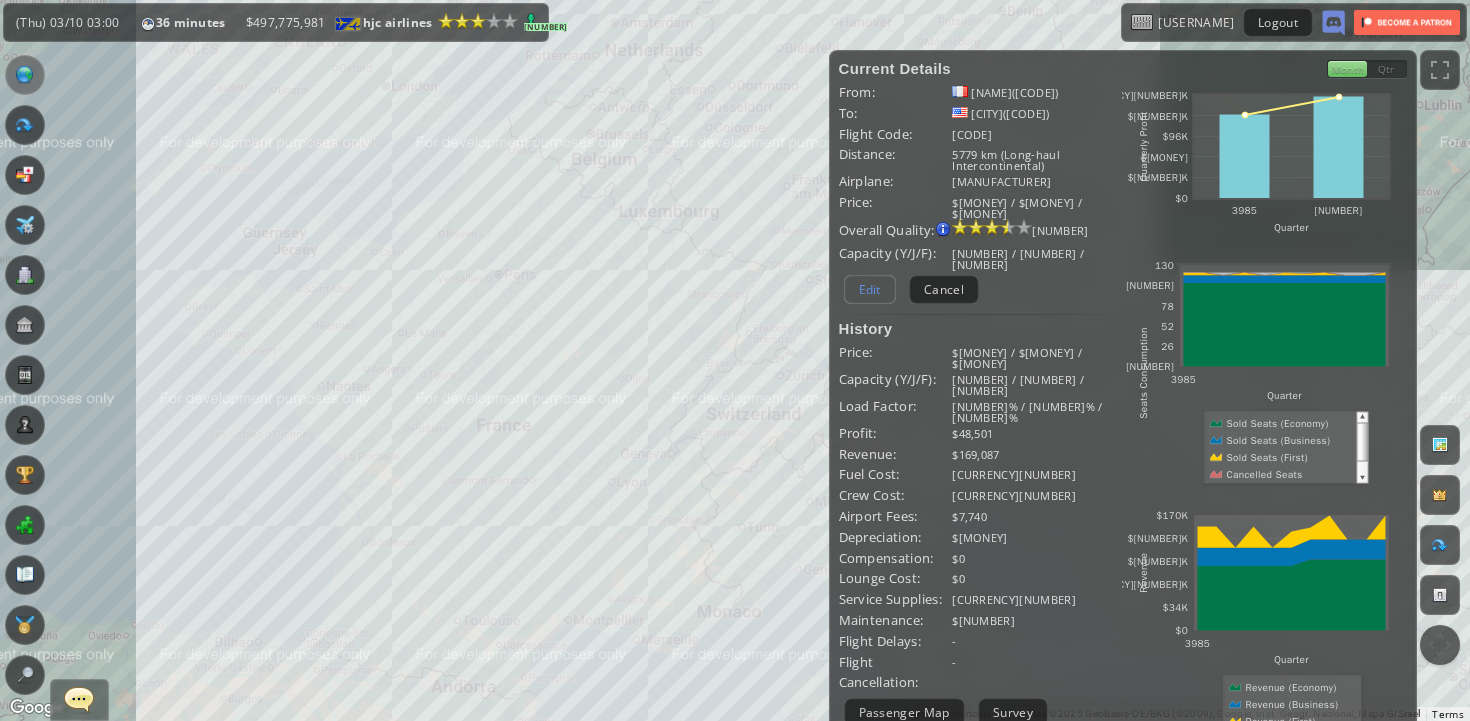 click on "Edit" at bounding box center (870, 289) 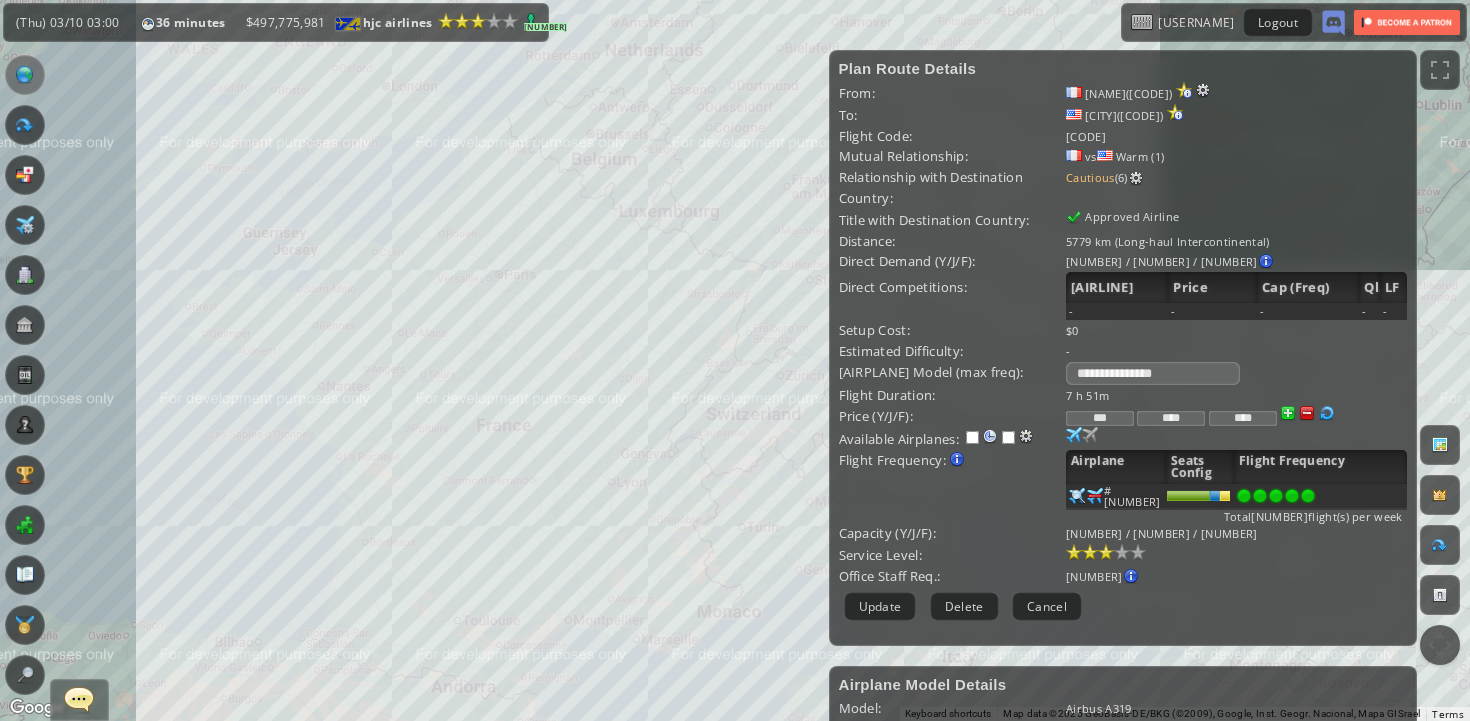 click at bounding box center (1308, 496) 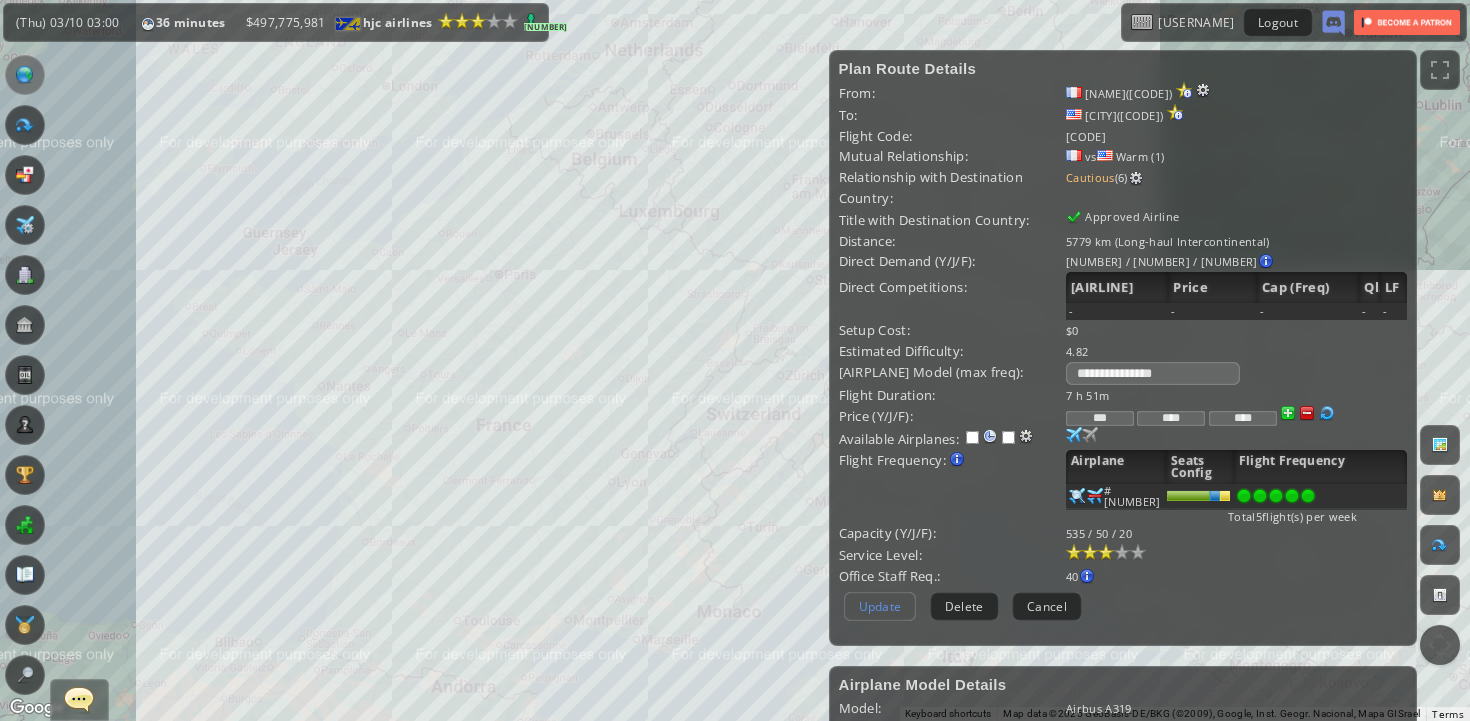 click on "Update" at bounding box center (880, 606) 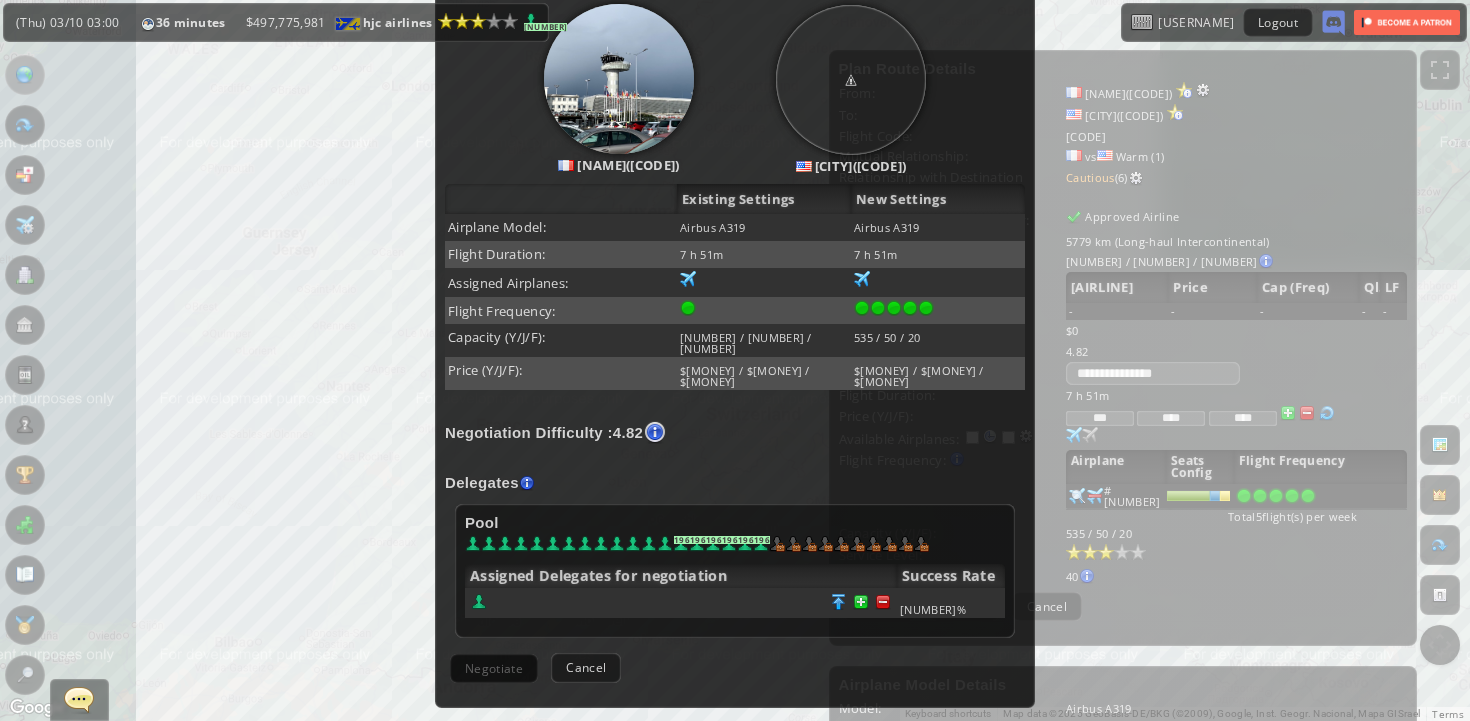 scroll, scrollTop: 273, scrollLeft: 0, axis: vertical 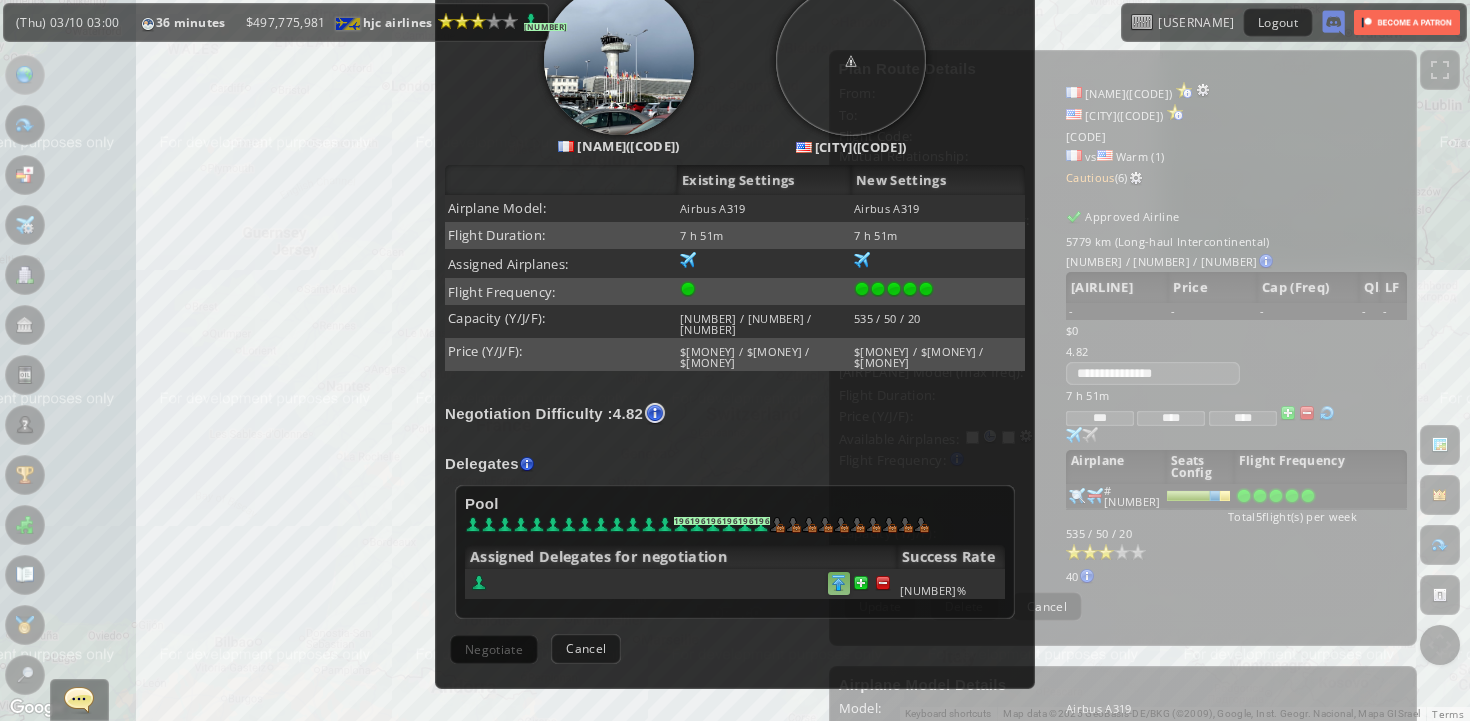 click at bounding box center [883, 583] 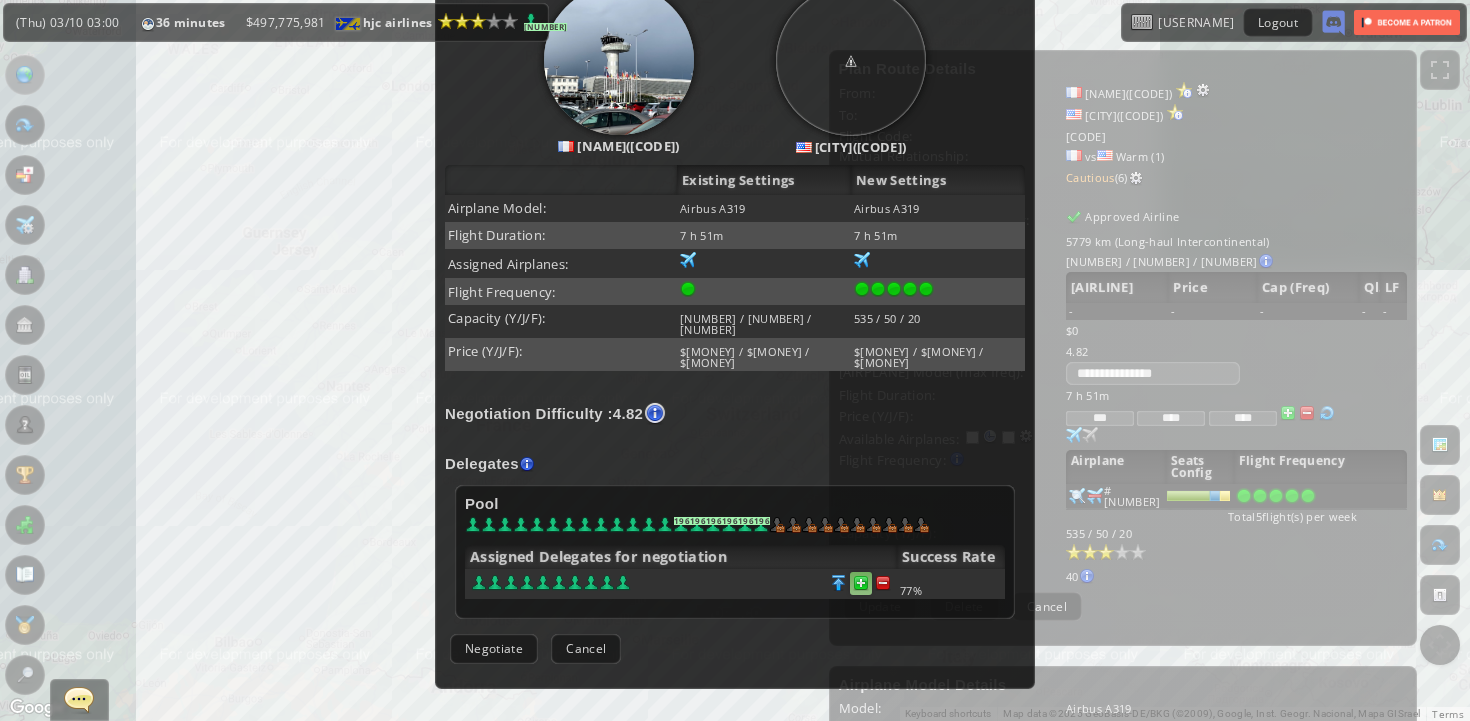 click at bounding box center [883, 583] 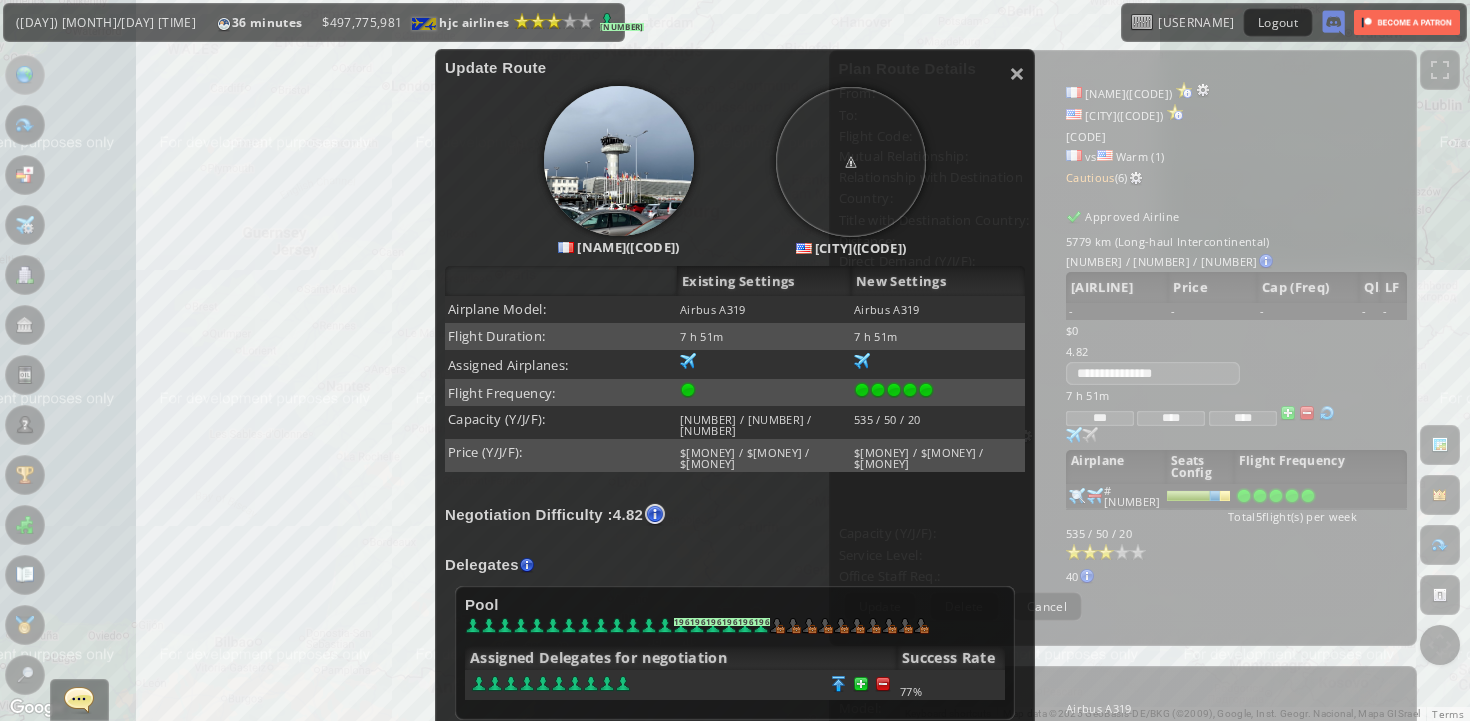 scroll, scrollTop: 70, scrollLeft: 0, axis: vertical 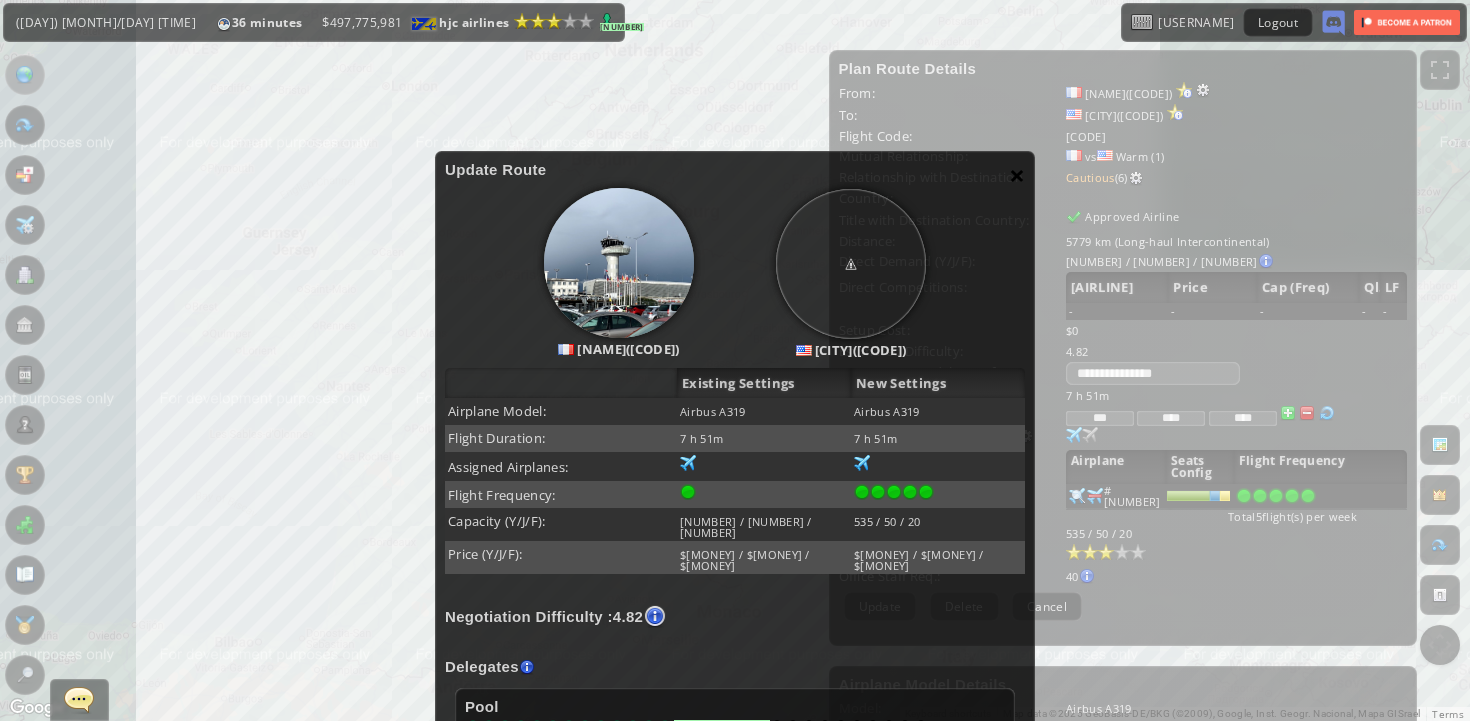 click on "×" at bounding box center [1017, 175] 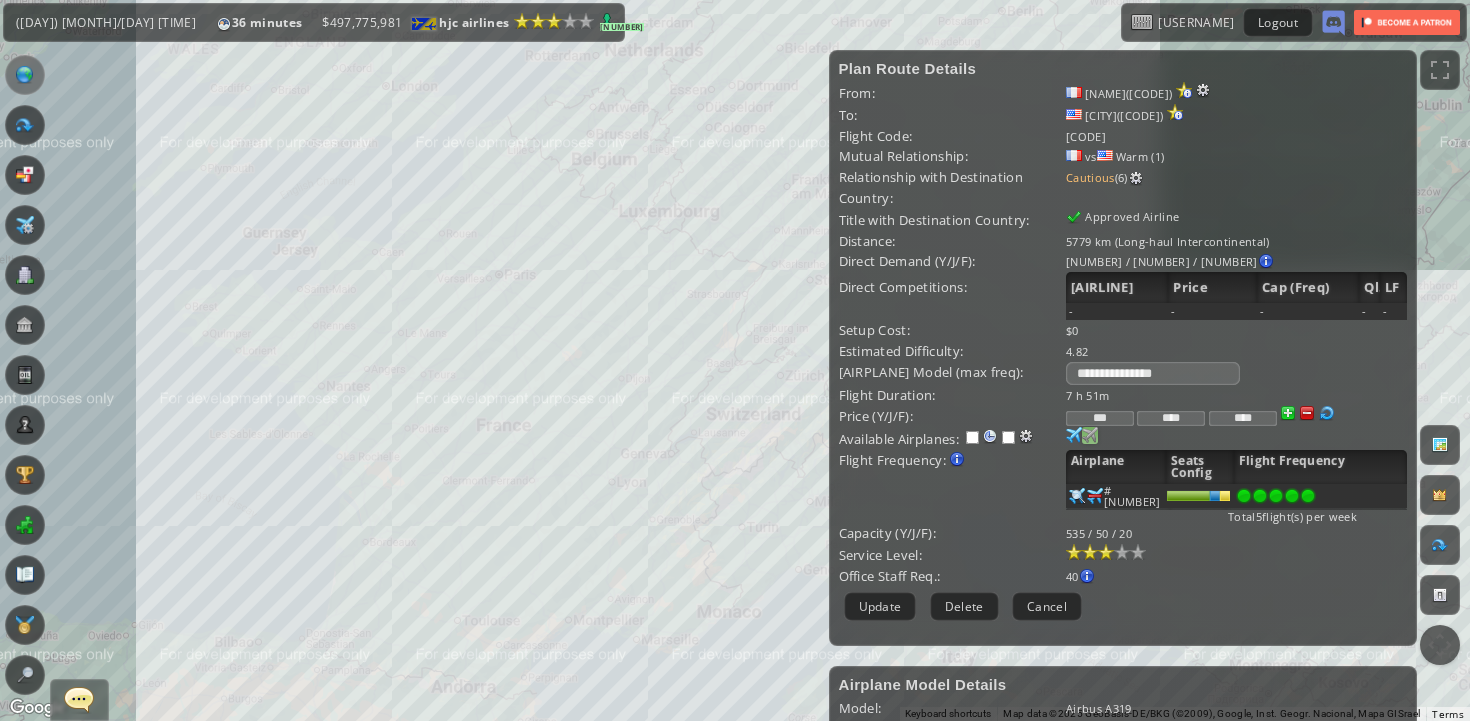click at bounding box center (1074, 435) 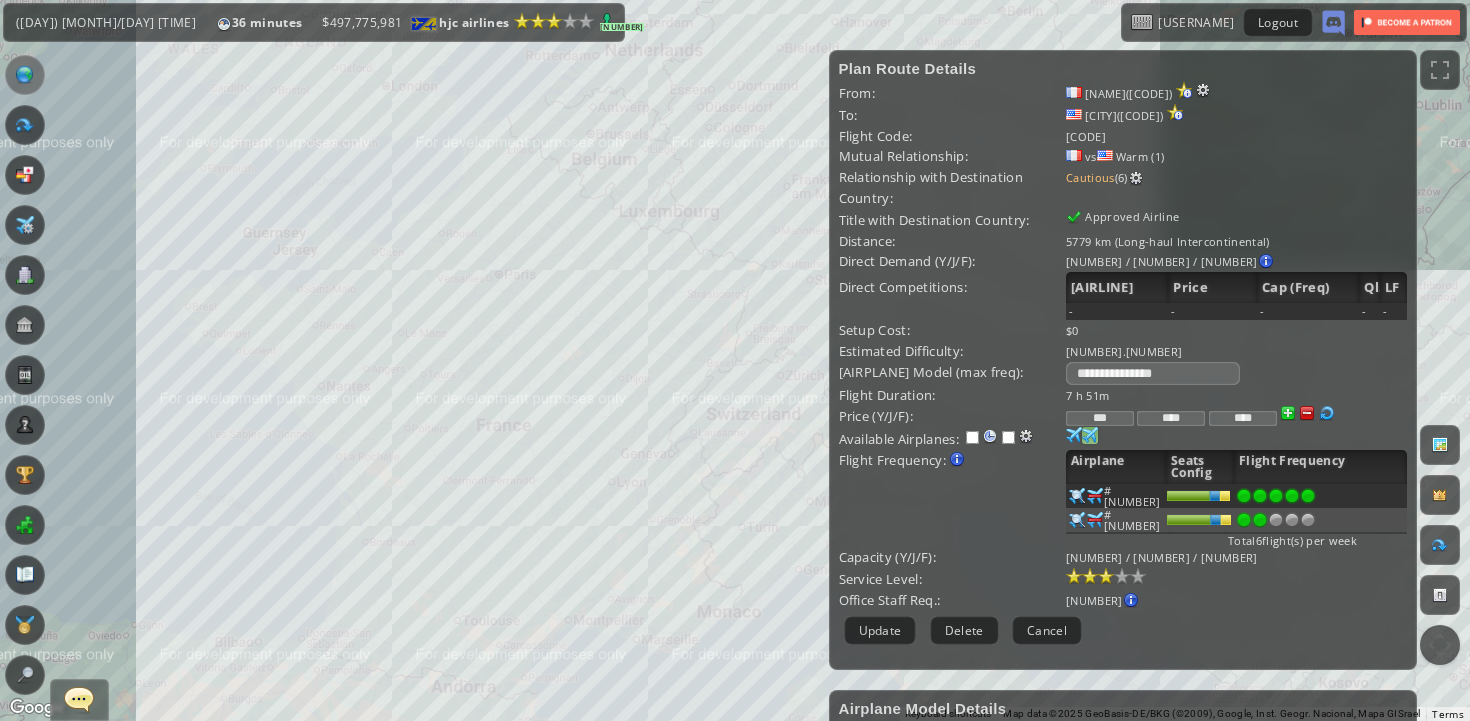 click at bounding box center [1260, 496] 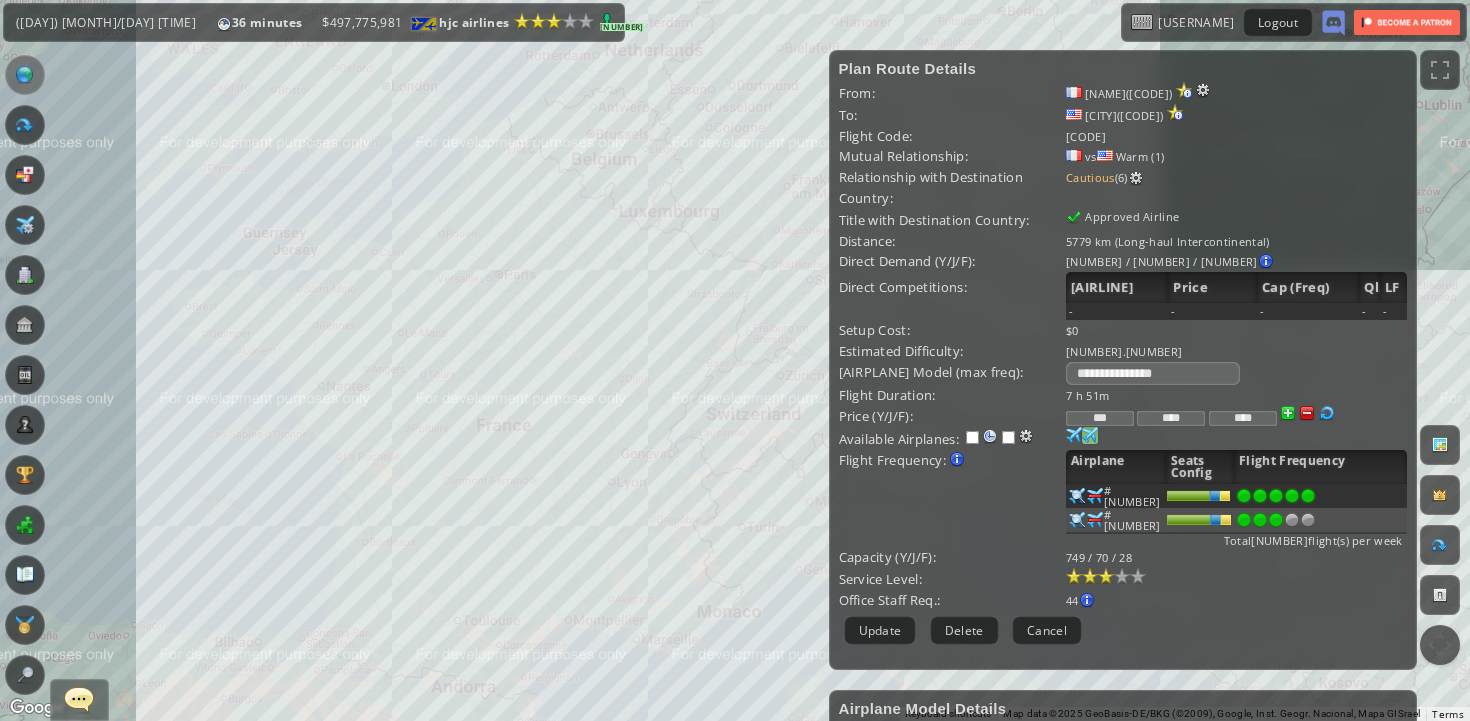 click at bounding box center [1276, 496] 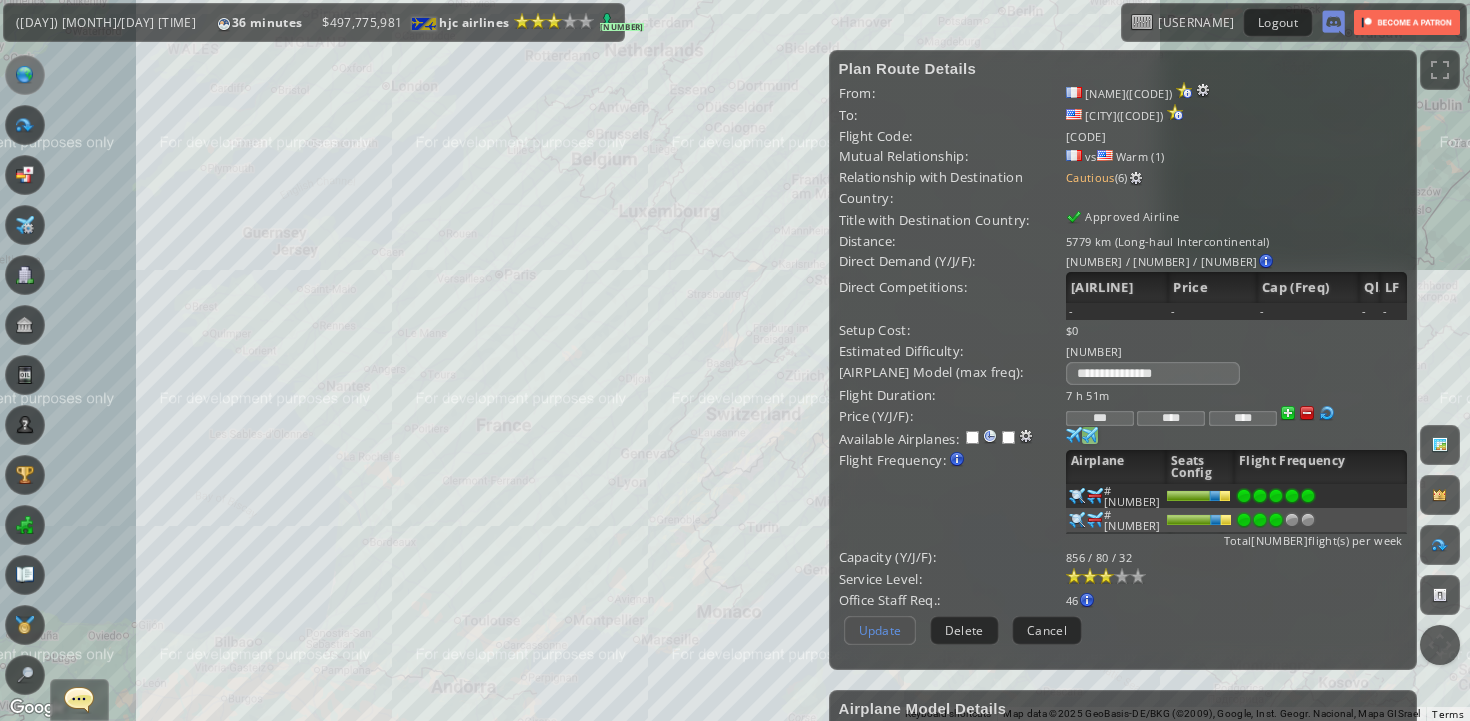 click on "Update" at bounding box center [880, 630] 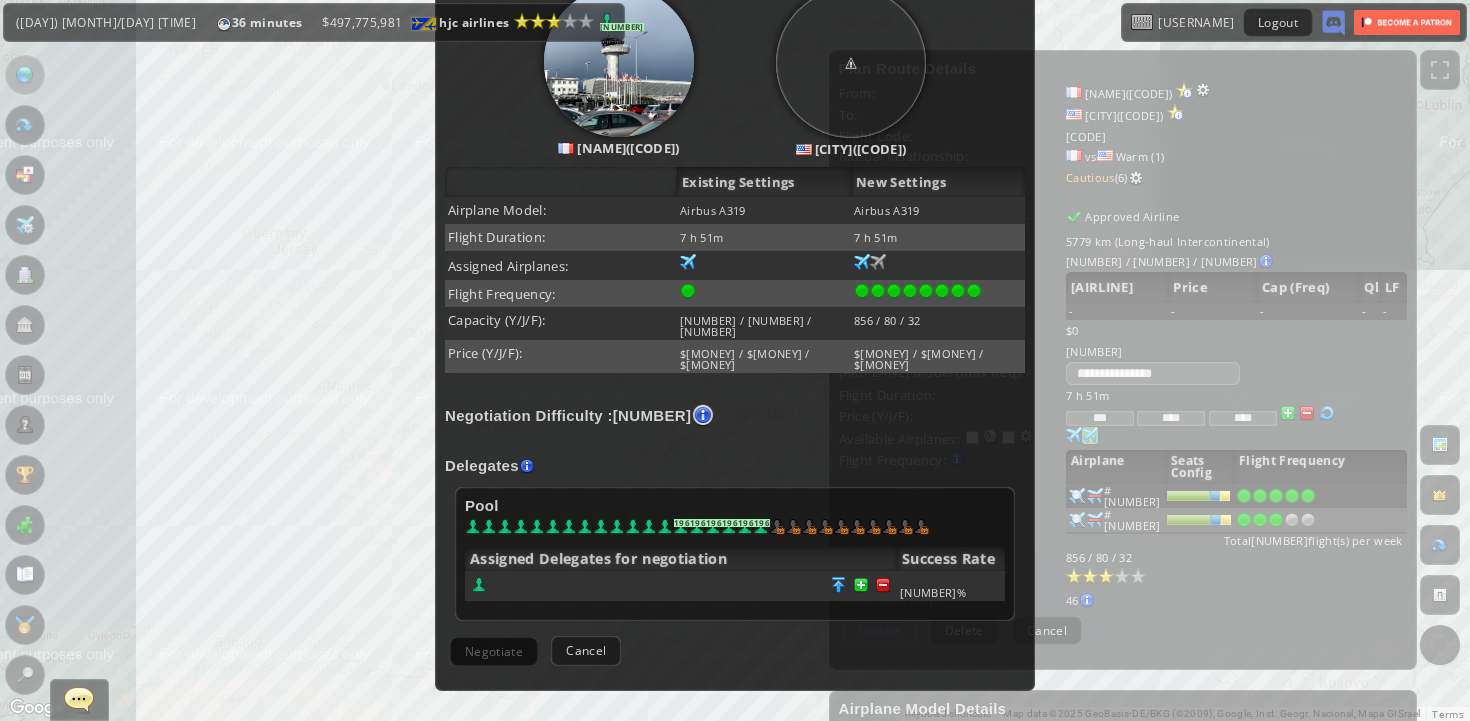 scroll, scrollTop: 326, scrollLeft: 0, axis: vertical 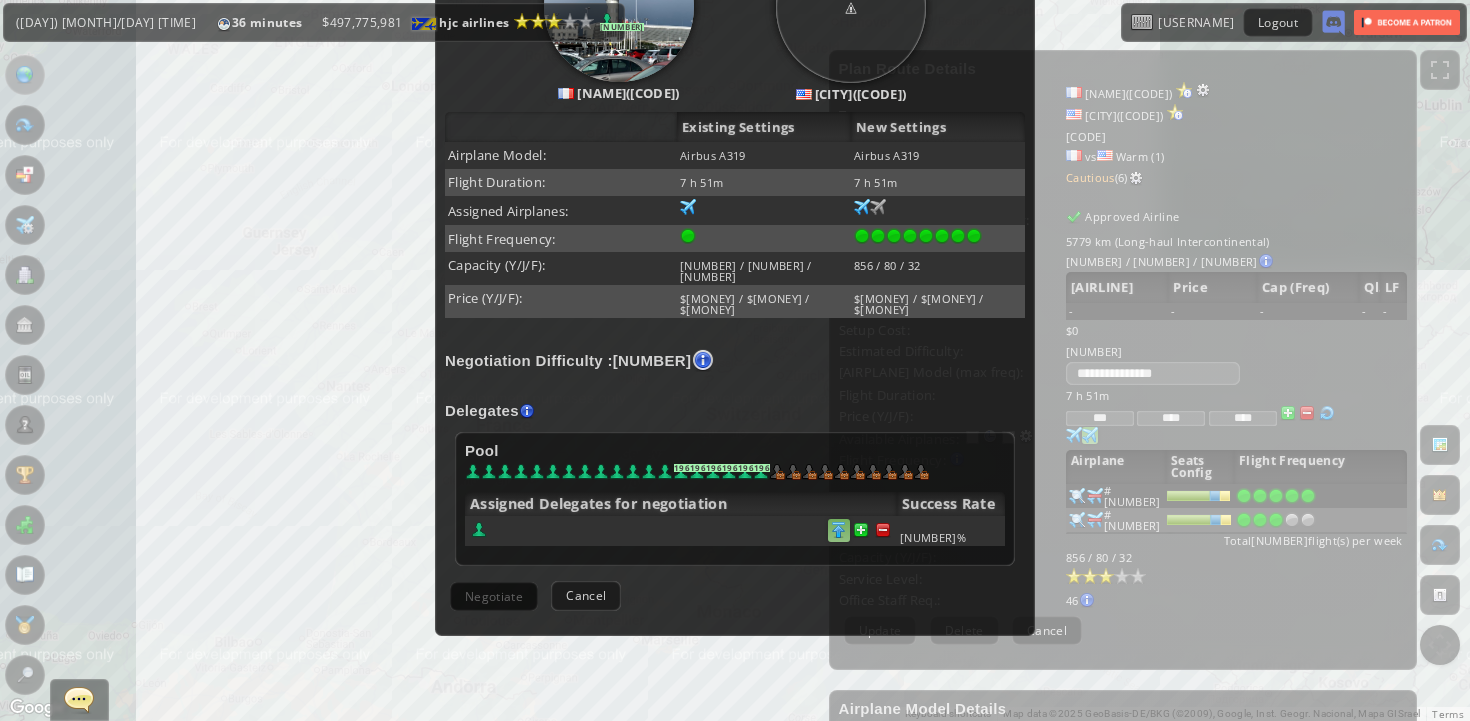 click at bounding box center (839, 530) 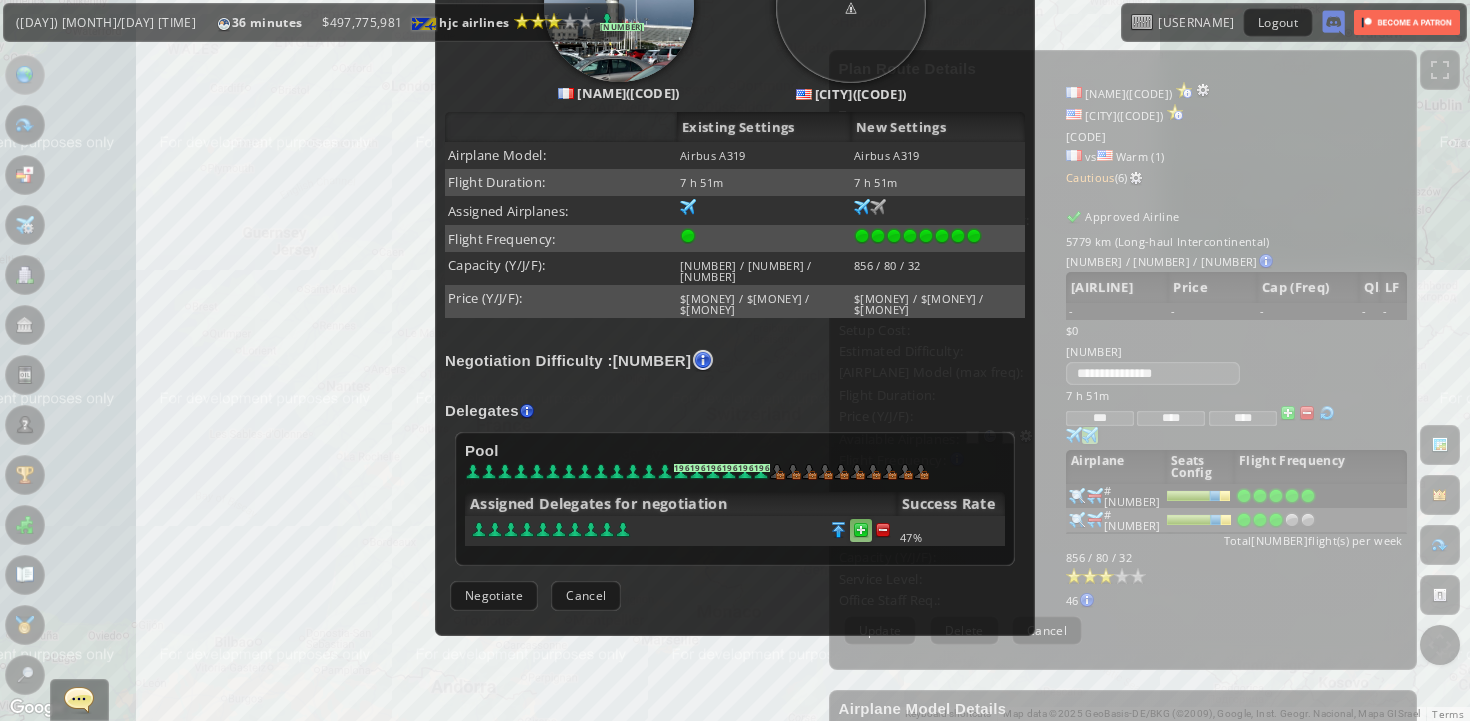 click at bounding box center [883, 530] 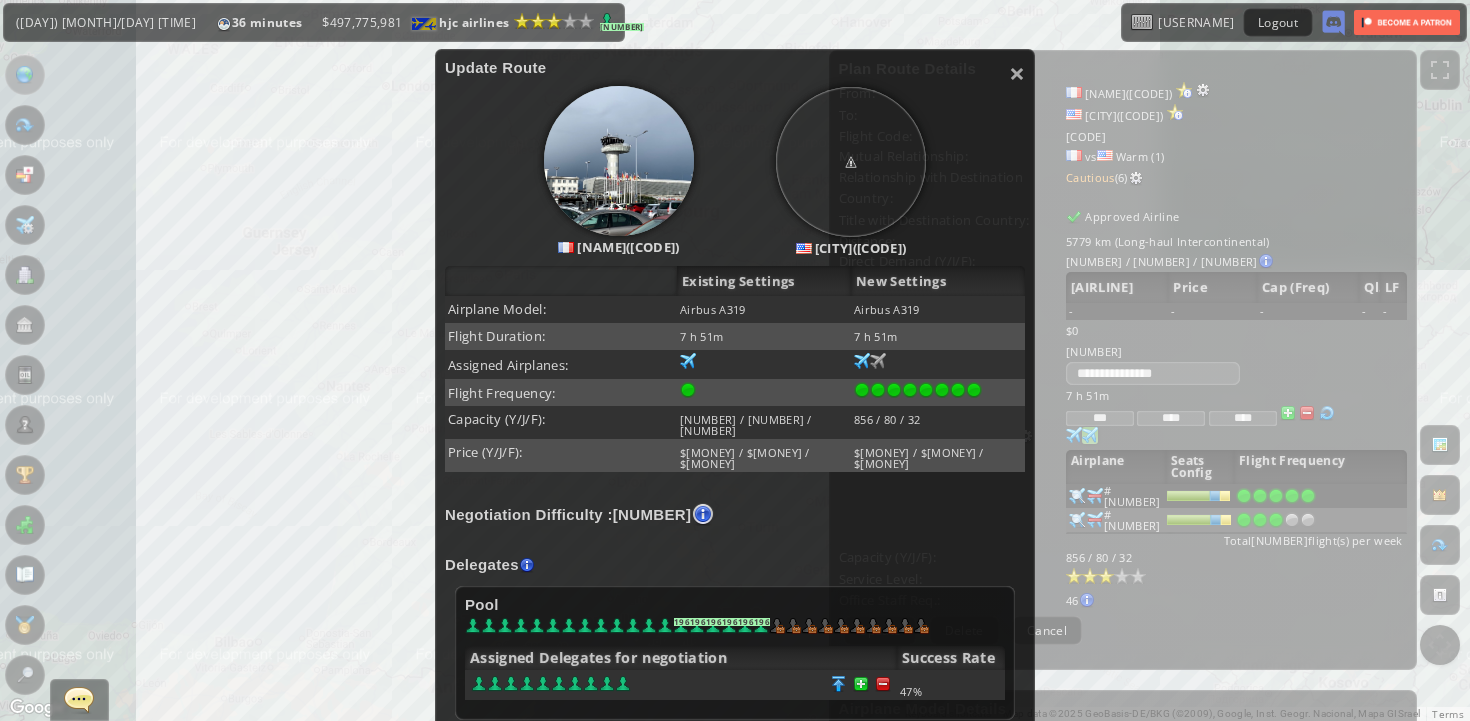 scroll, scrollTop: 139, scrollLeft: 0, axis: vertical 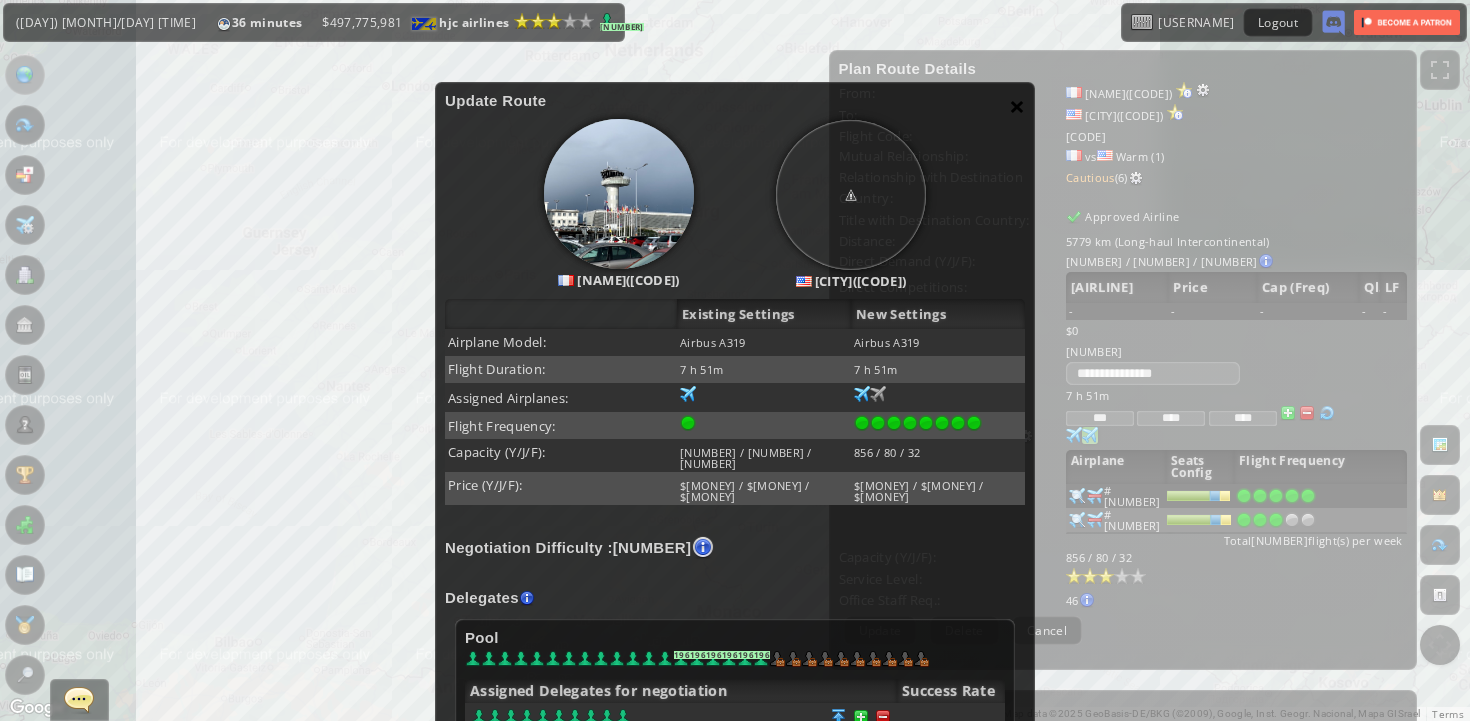 click on "×" at bounding box center (1017, 106) 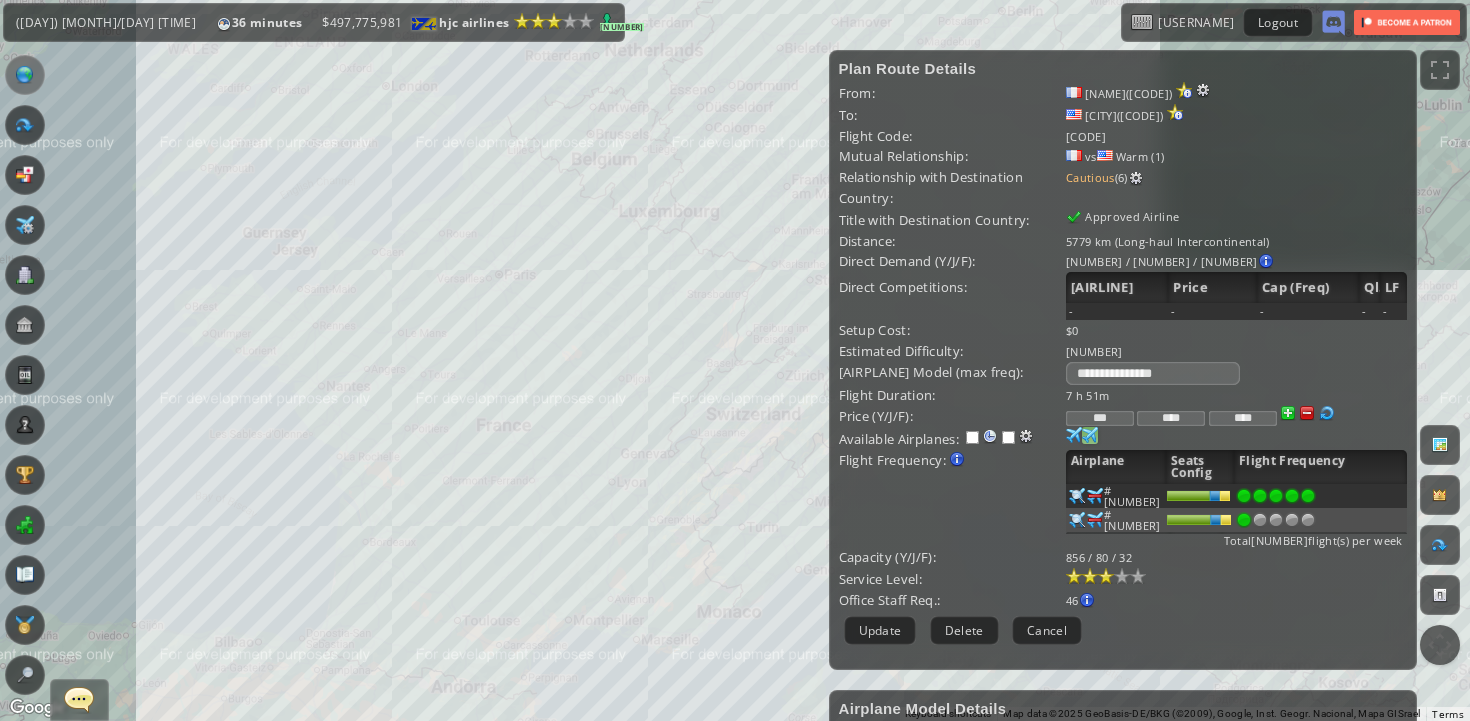 click at bounding box center [1244, 496] 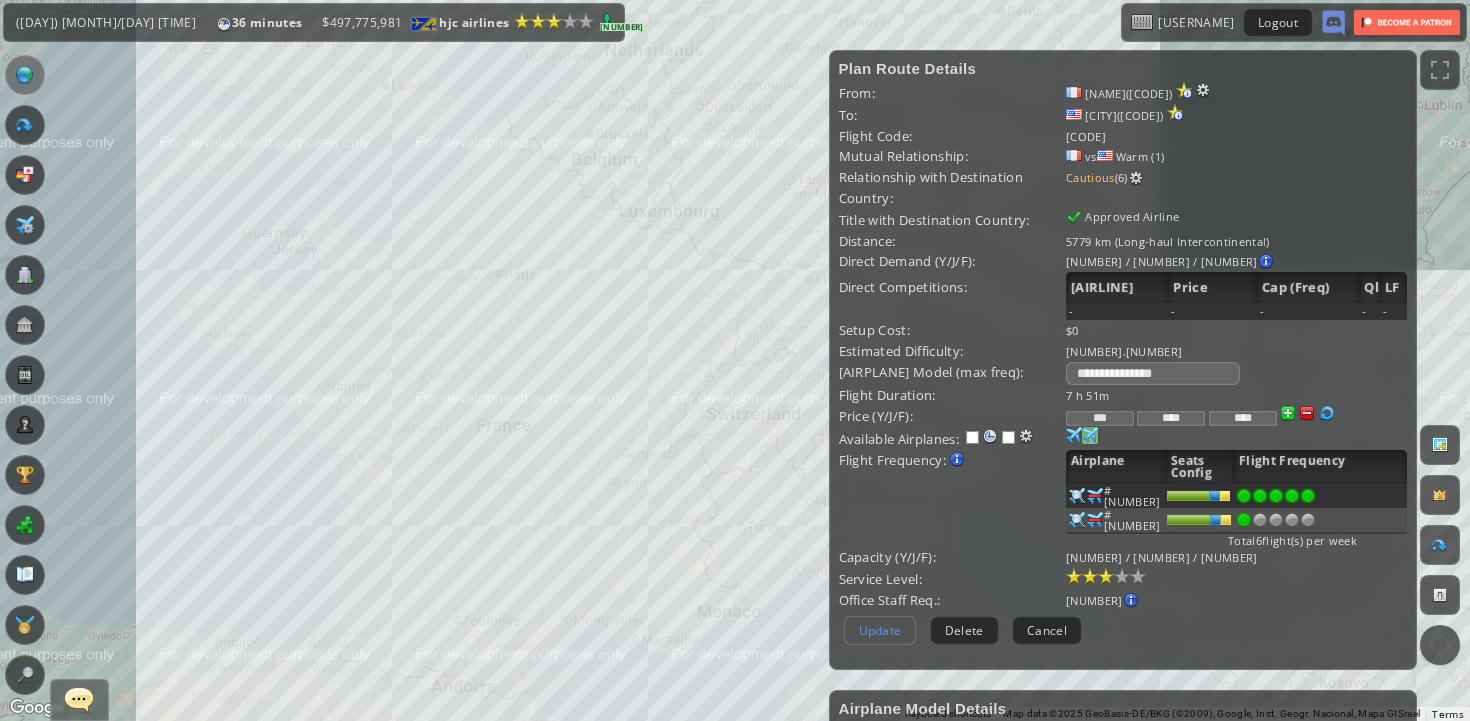 click on "Update" at bounding box center (880, 630) 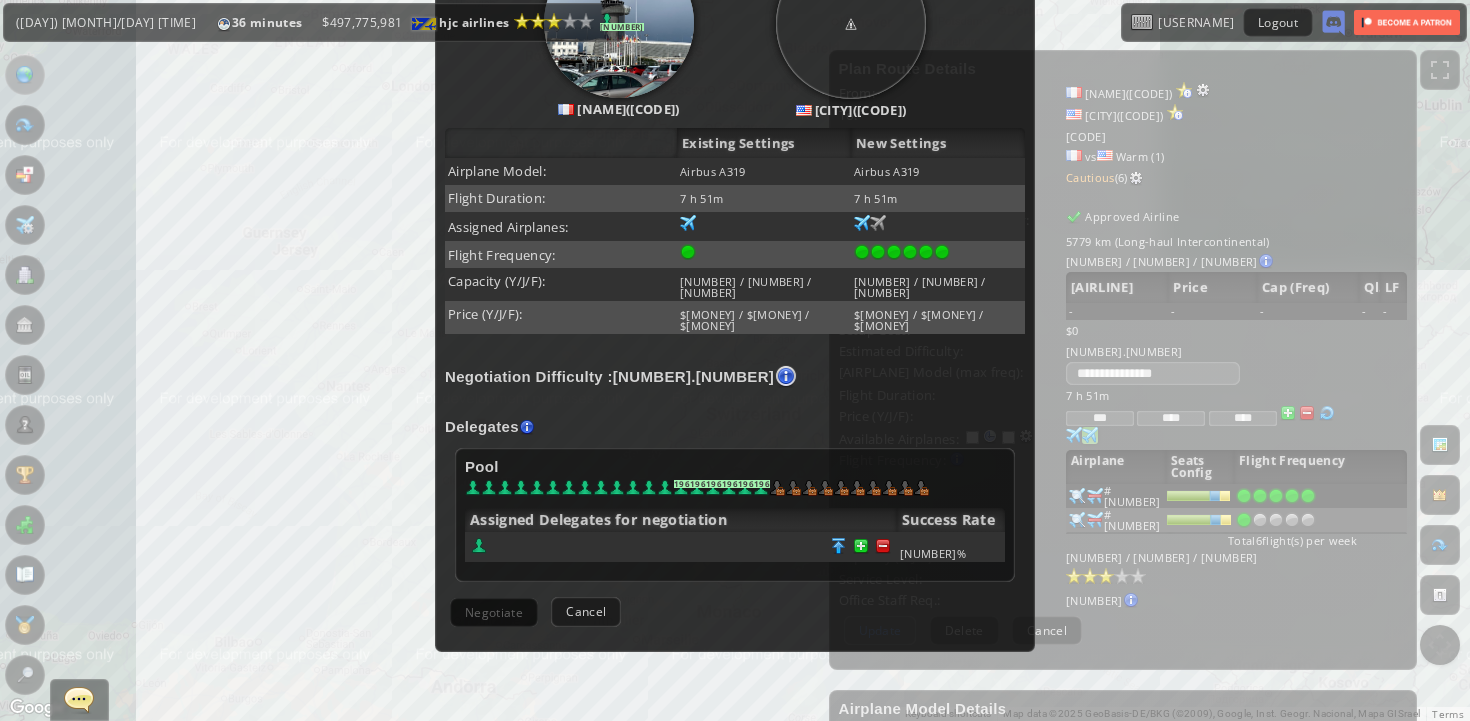 scroll, scrollTop: 375, scrollLeft: 0, axis: vertical 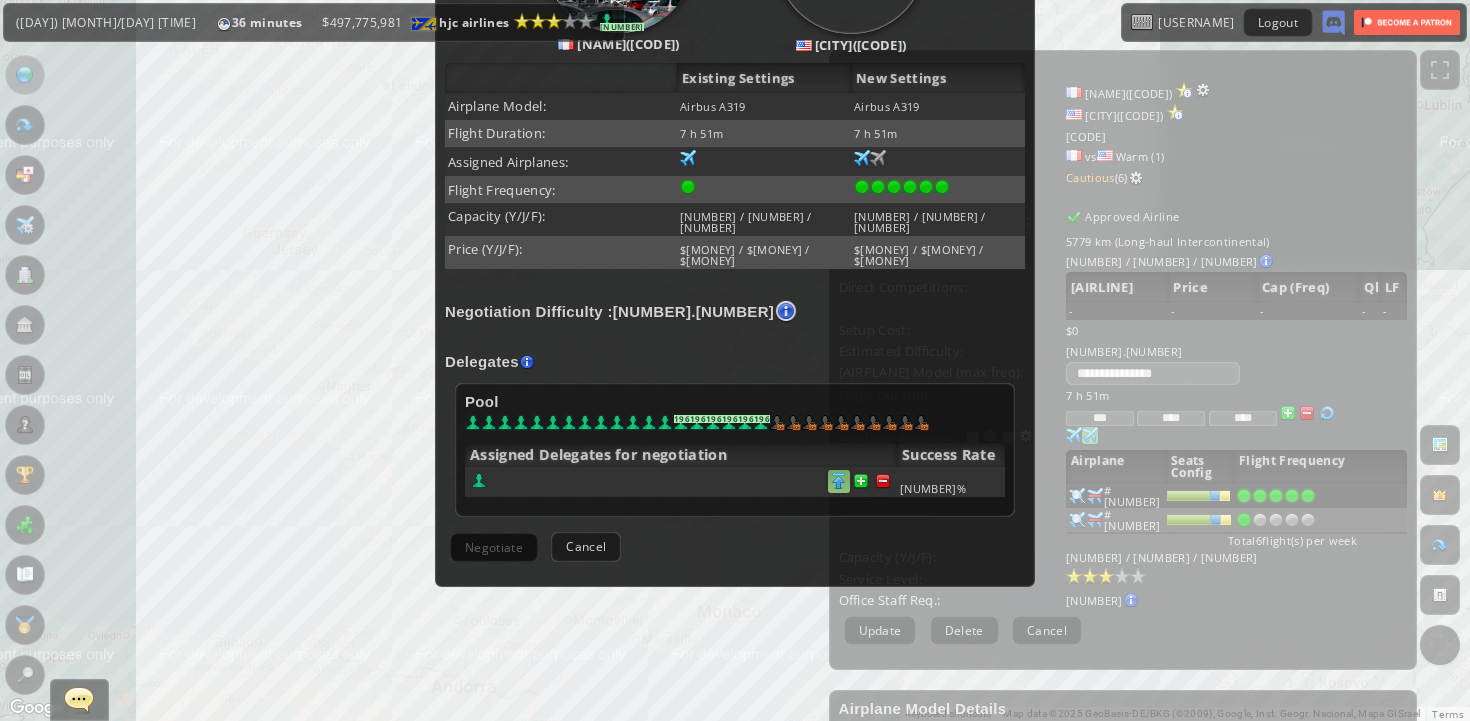 click at bounding box center [883, 481] 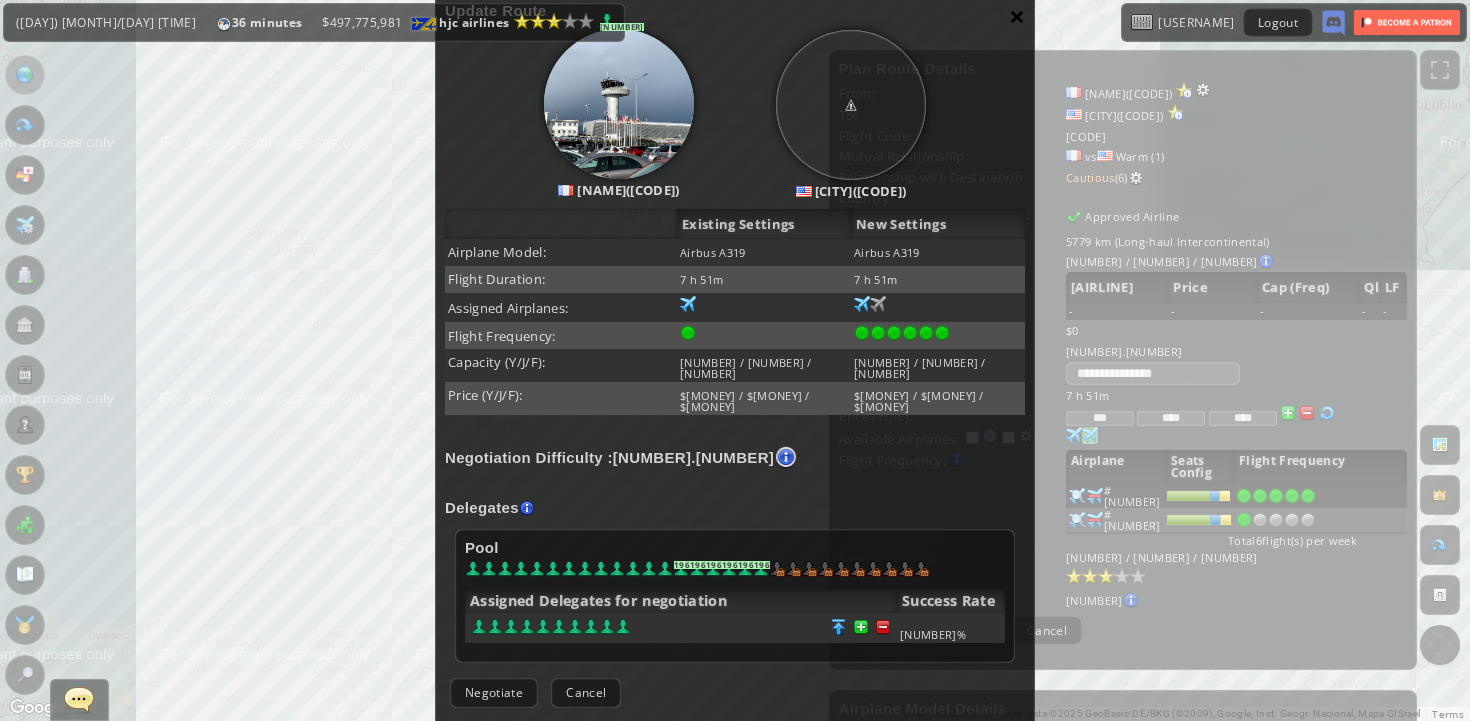 scroll, scrollTop: 147, scrollLeft: 0, axis: vertical 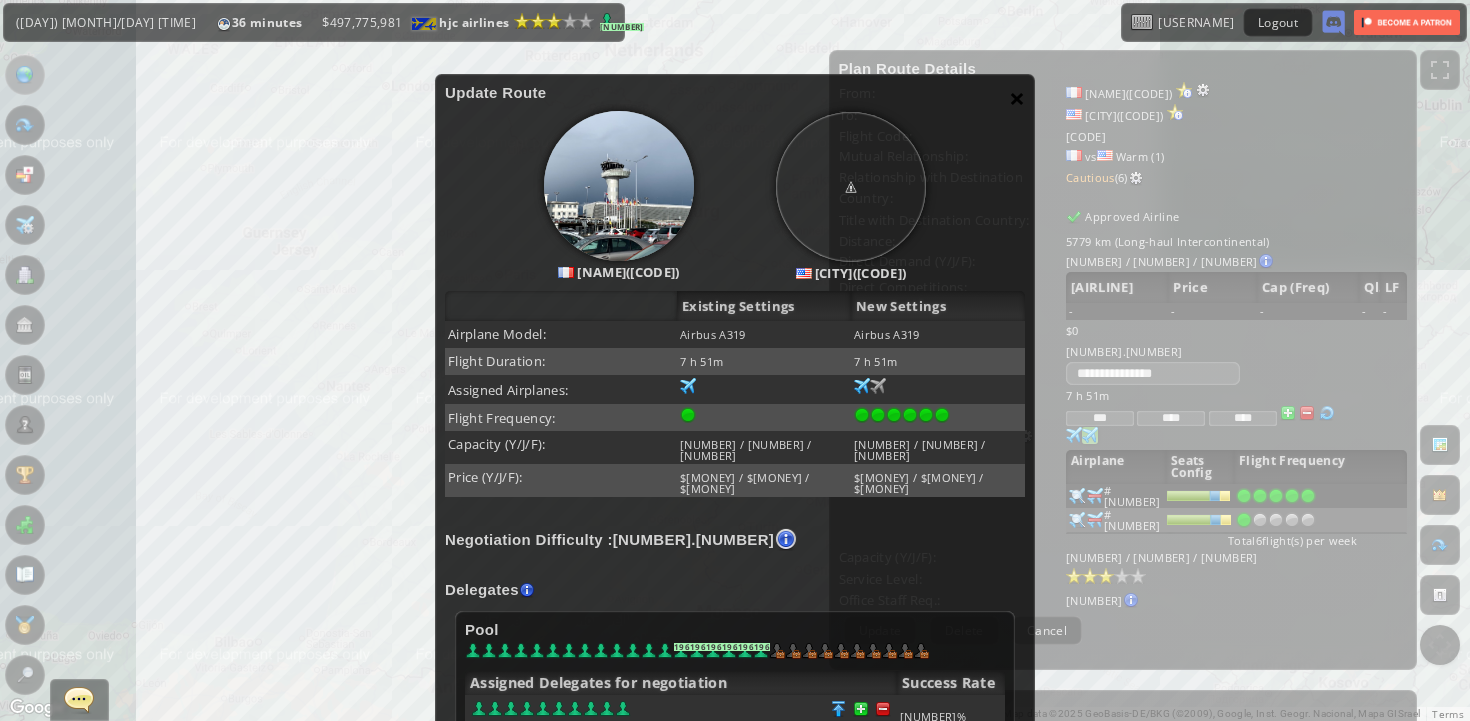 click on "×" at bounding box center [1017, 98] 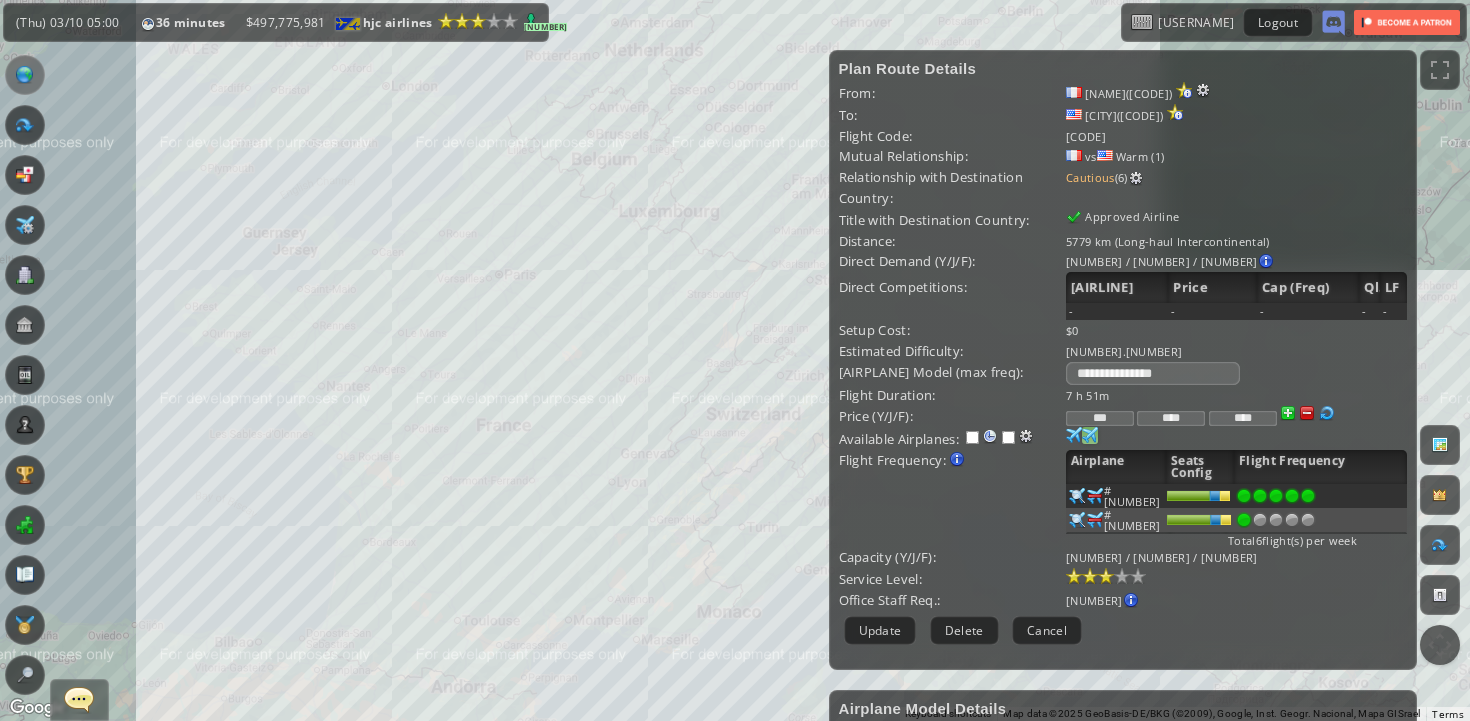 click at bounding box center (1074, 435) 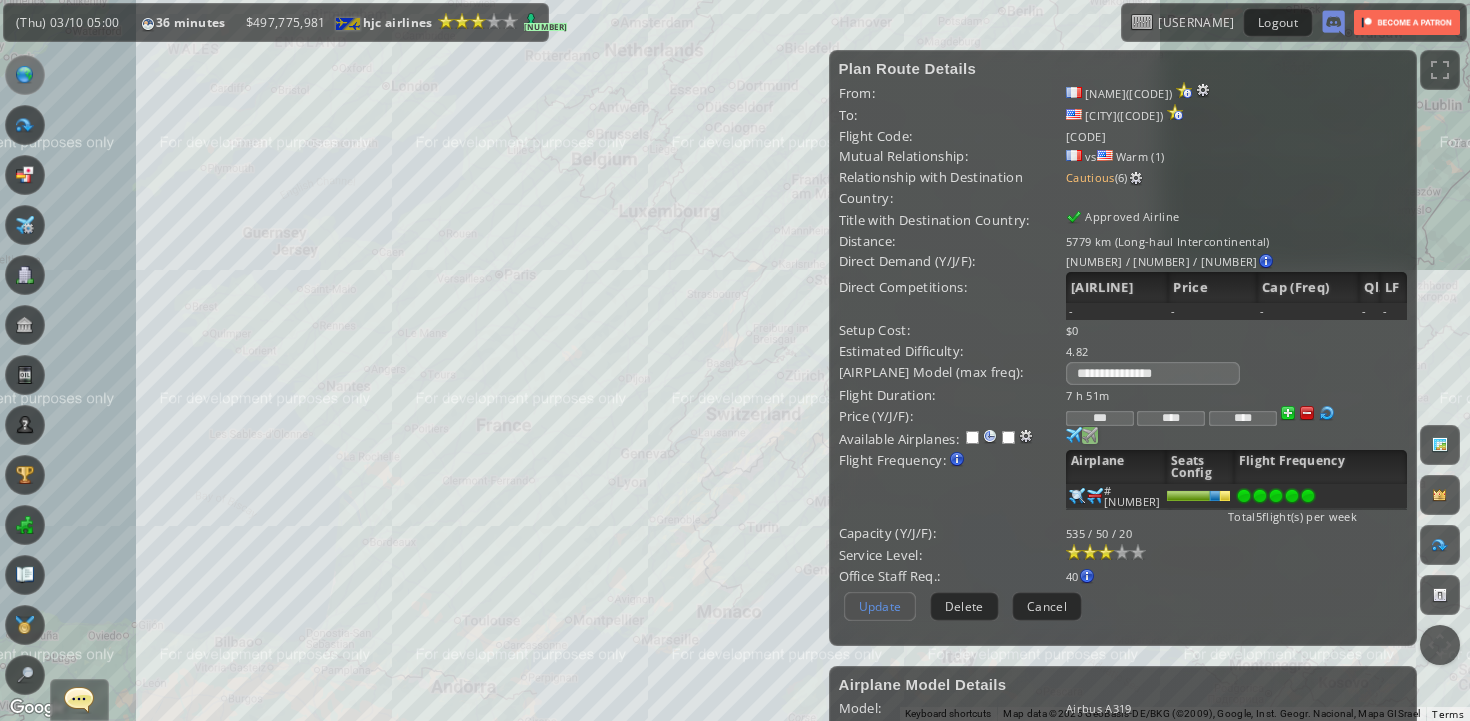 click on "Update" at bounding box center [880, 606] 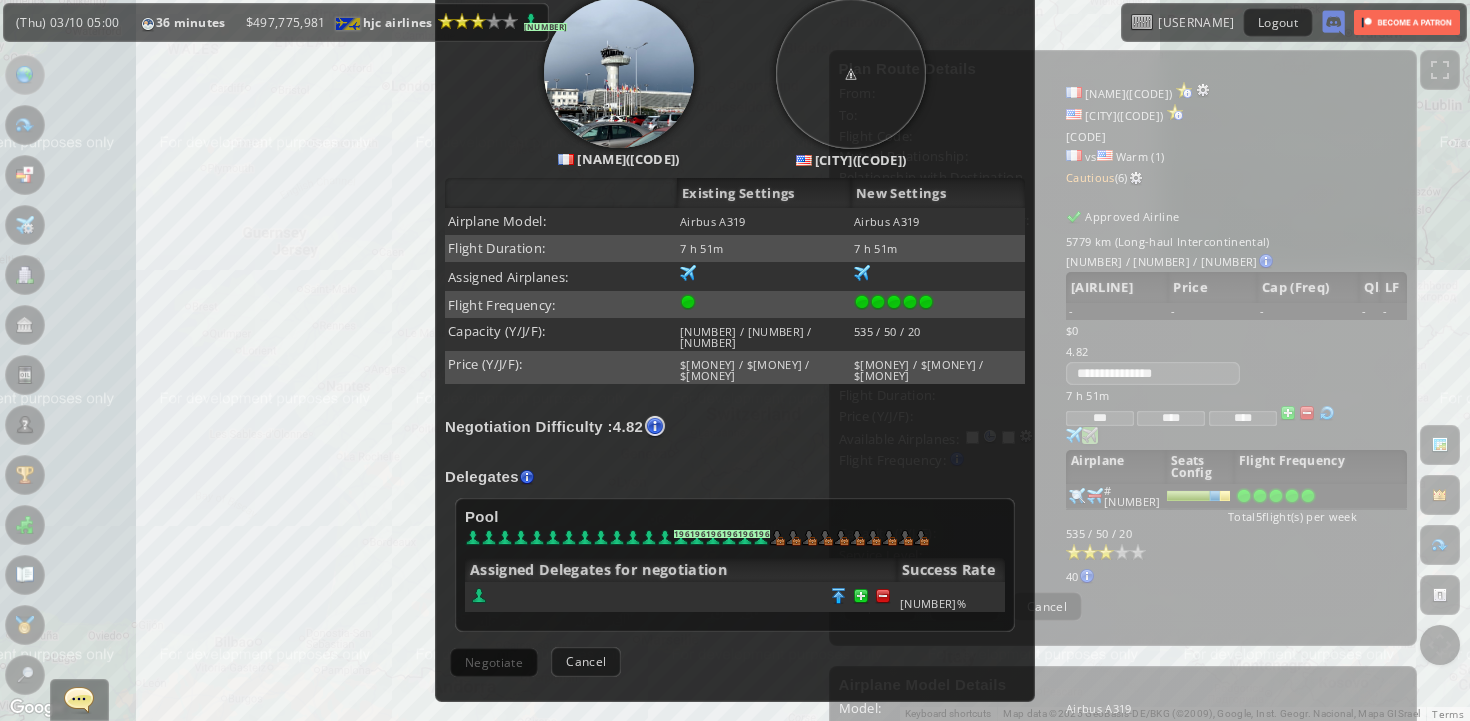 scroll, scrollTop: 290, scrollLeft: 0, axis: vertical 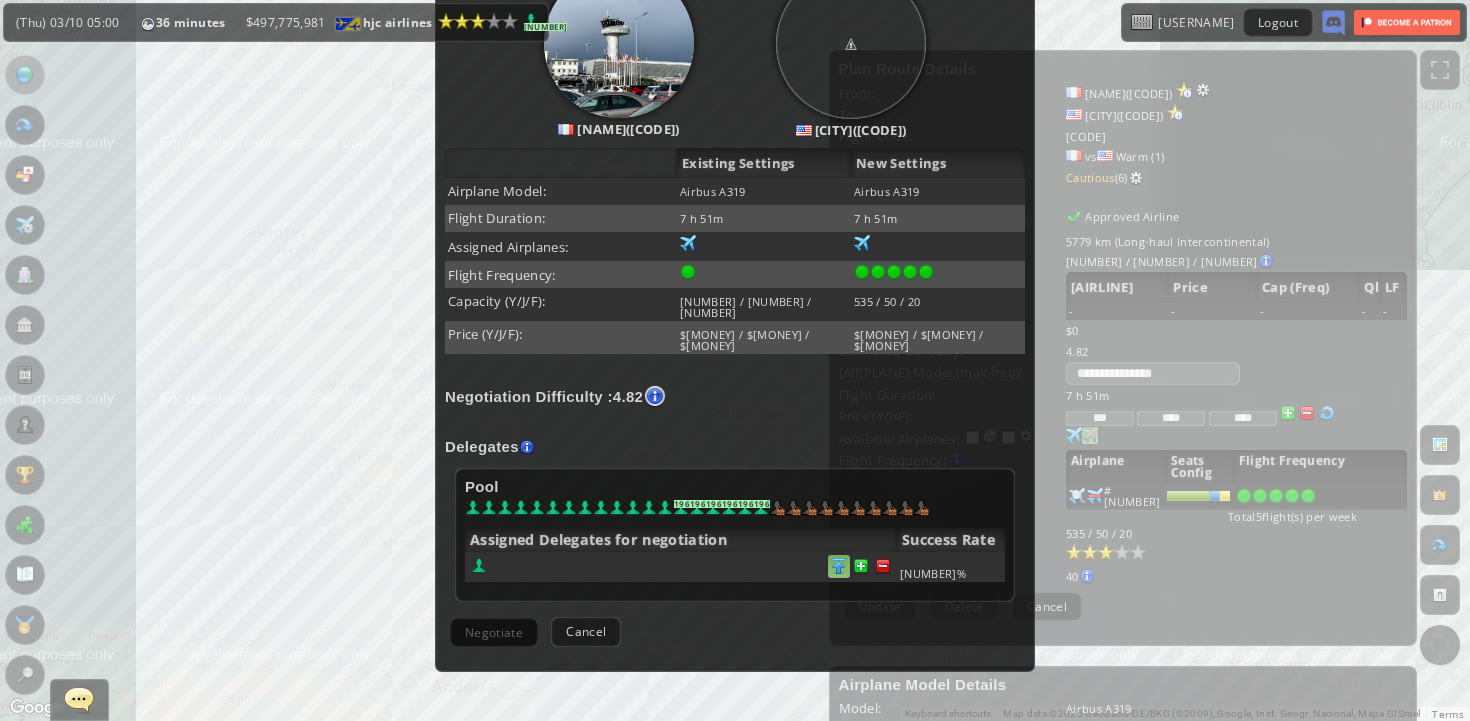 click at bounding box center (839, 566) 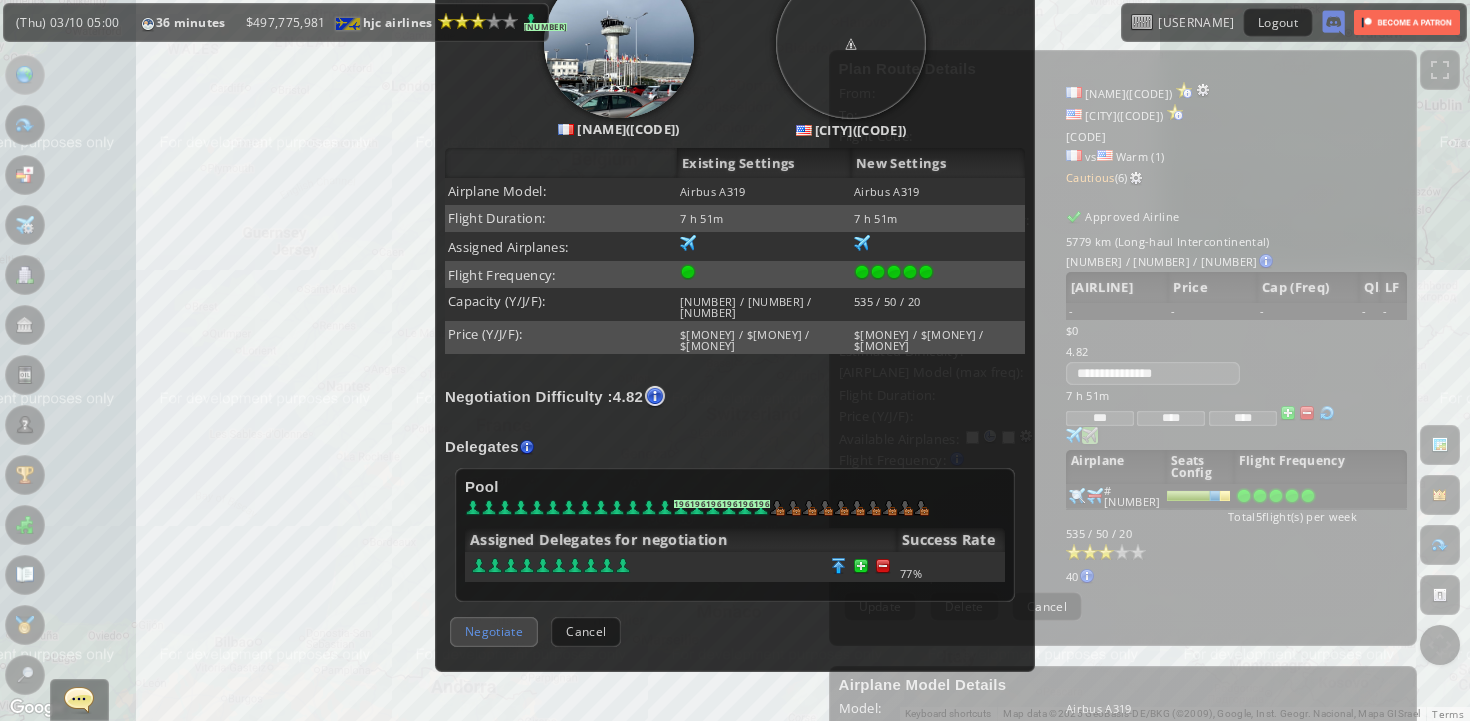 click on "Negotiate" at bounding box center (494, 631) 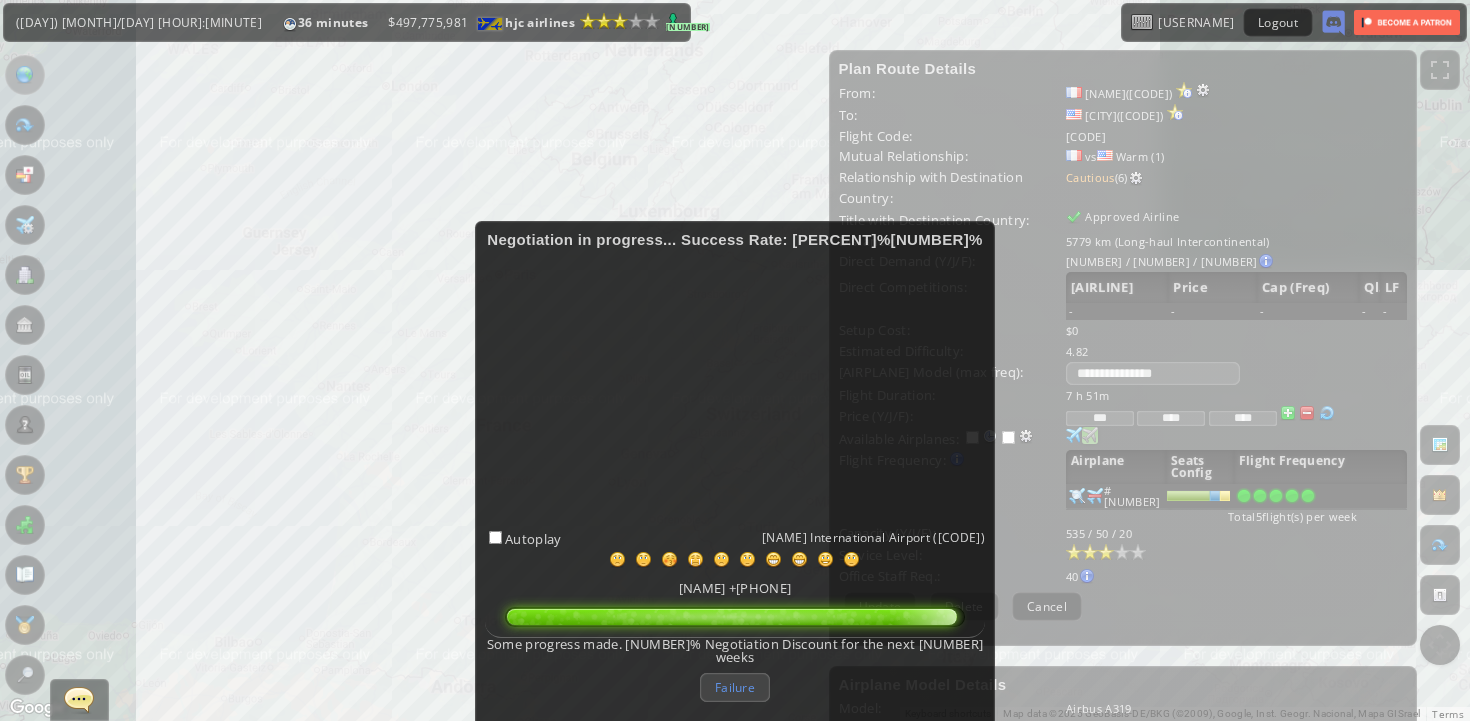 click on "Failure" at bounding box center [735, 687] 